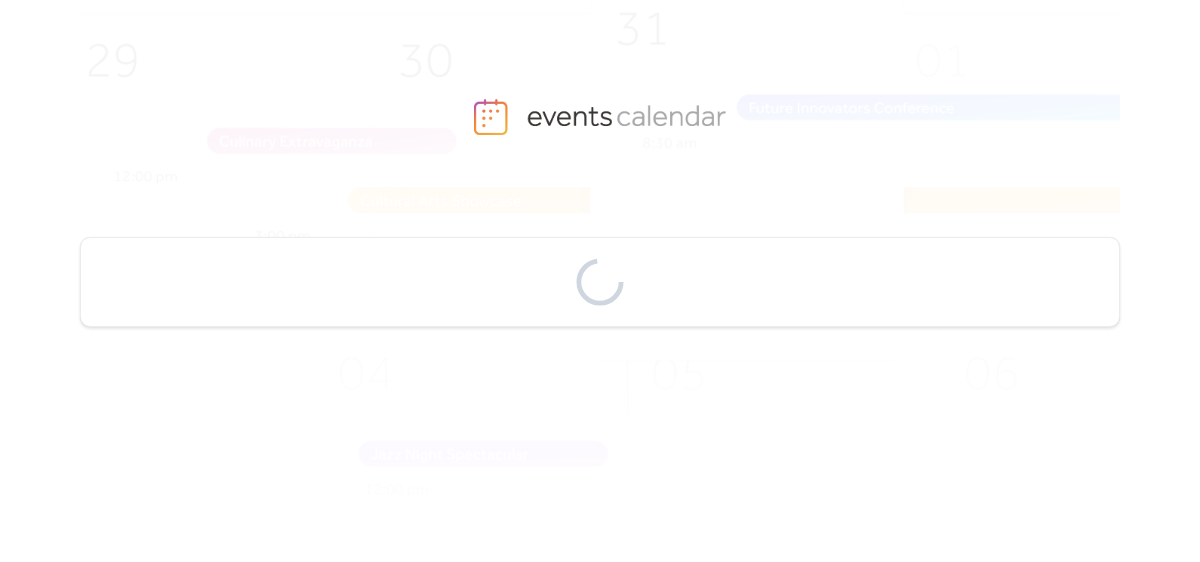 scroll, scrollTop: 0, scrollLeft: 0, axis: both 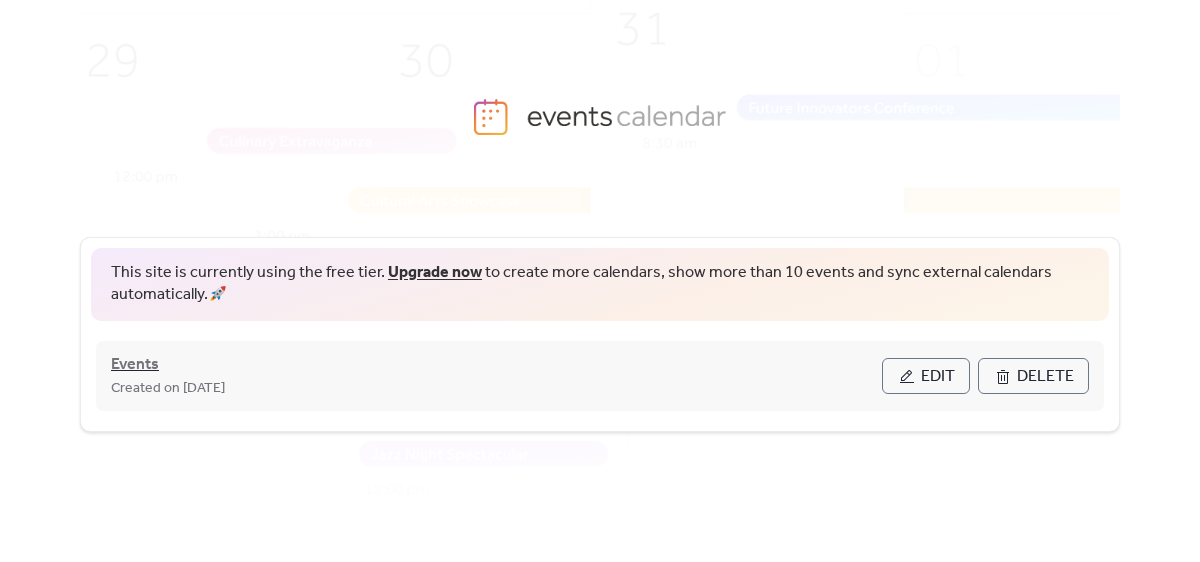 click on "Events" at bounding box center [135, 365] 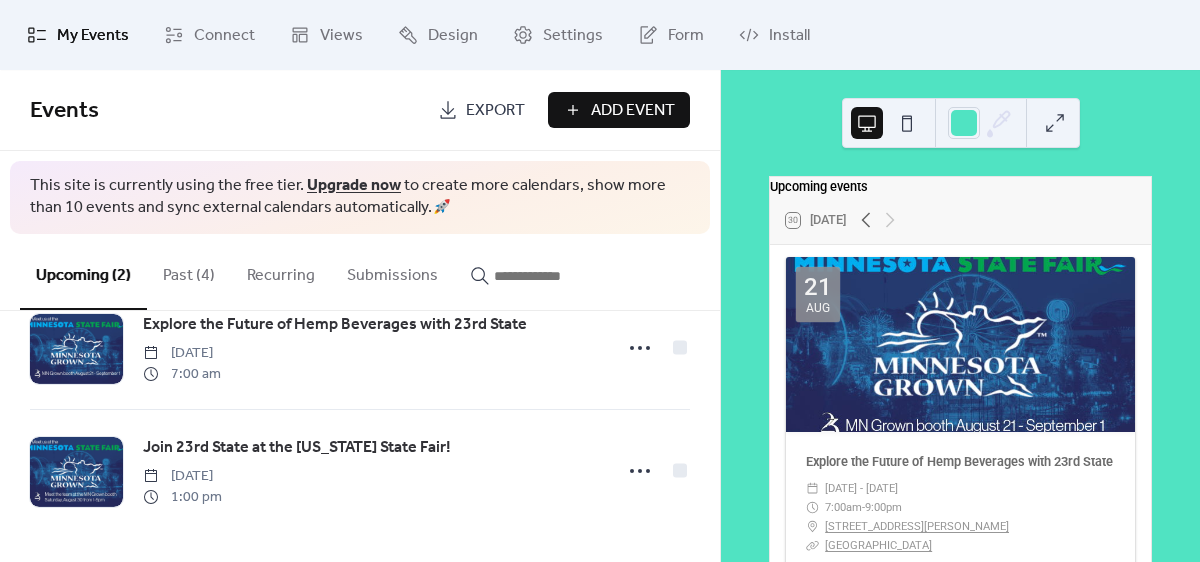 scroll, scrollTop: 0, scrollLeft: 0, axis: both 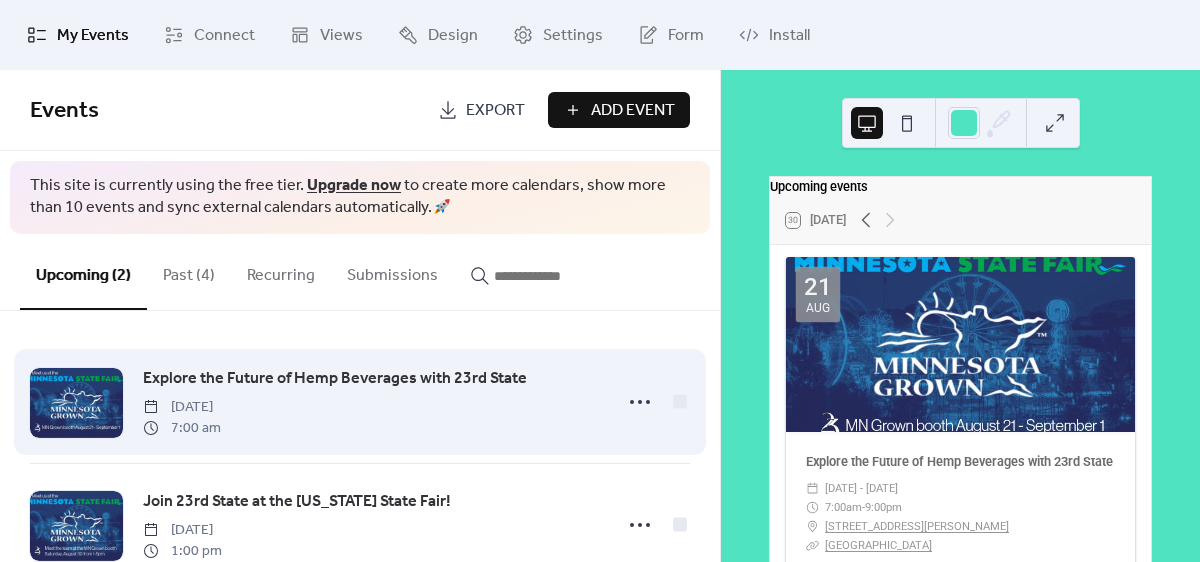click at bounding box center [76, 403] 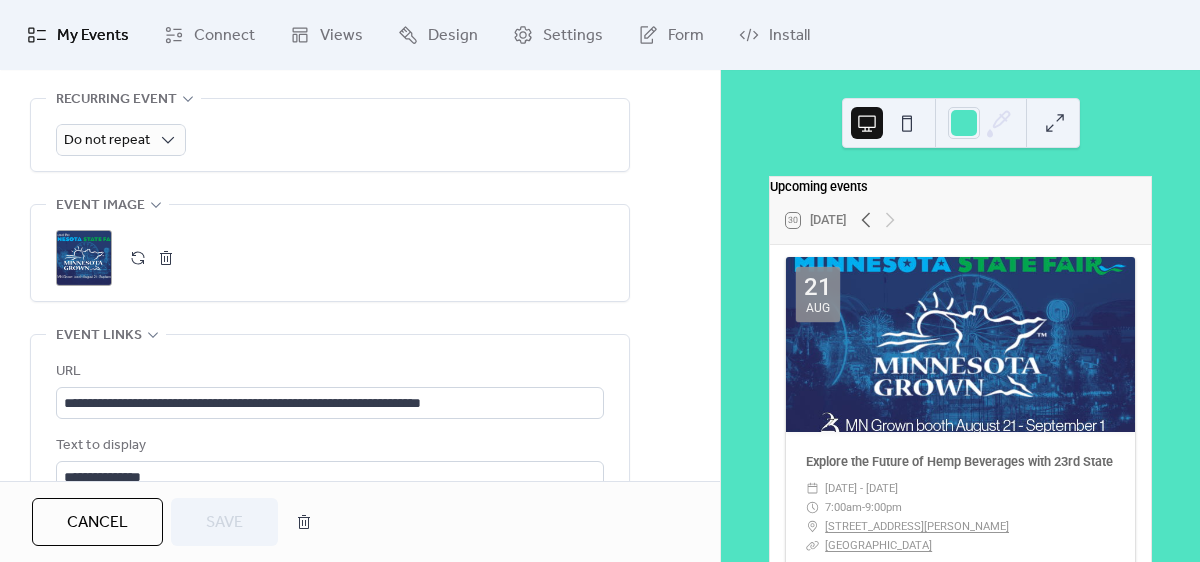 scroll, scrollTop: 921, scrollLeft: 0, axis: vertical 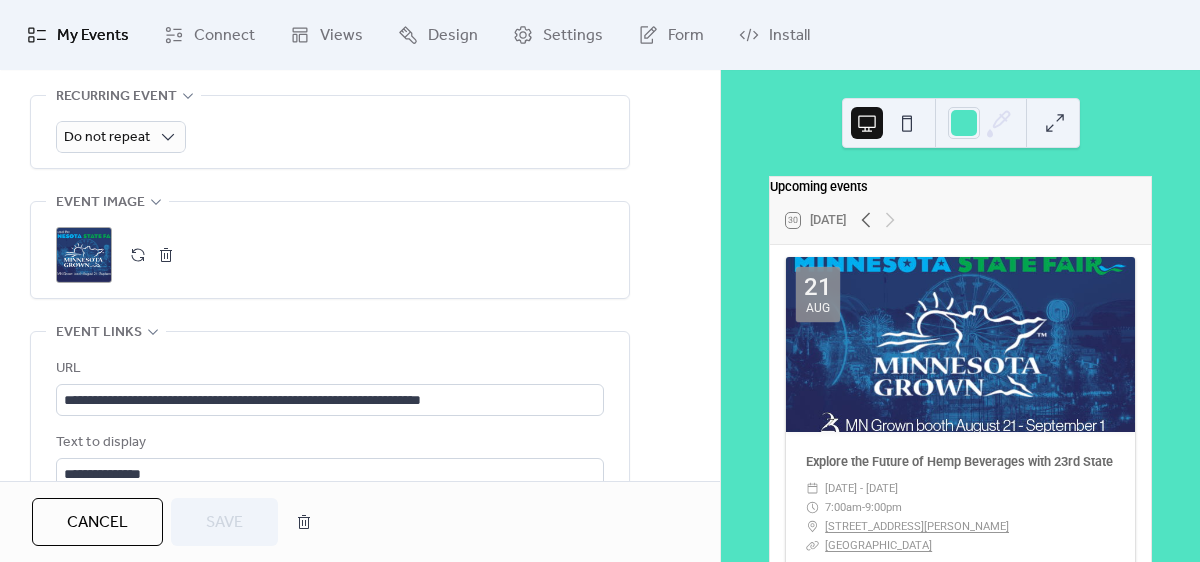 click on ";" at bounding box center (84, 255) 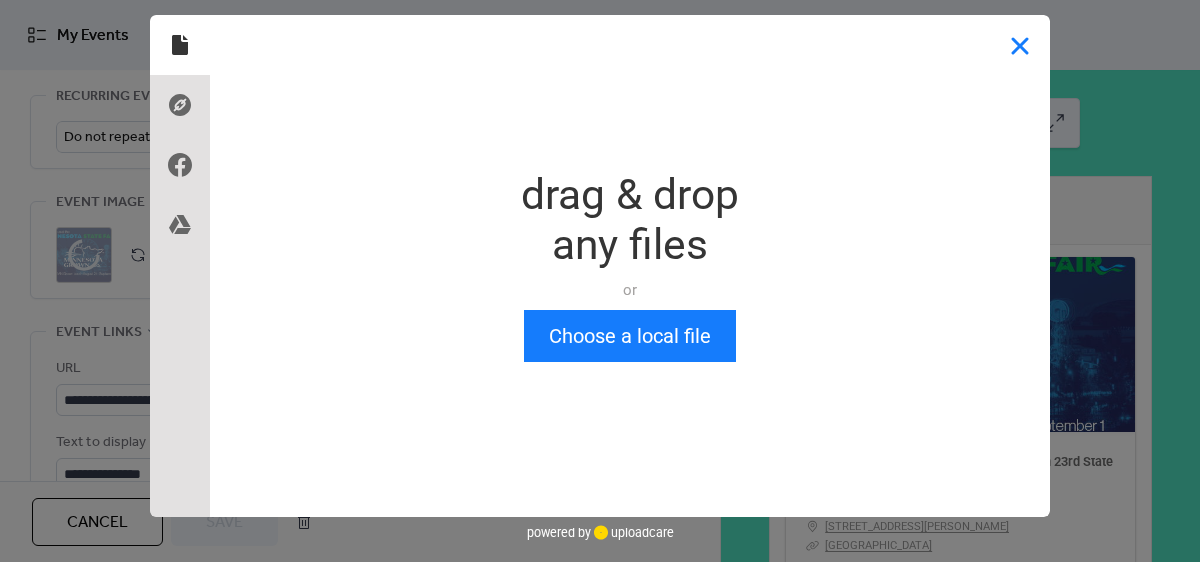 click at bounding box center [1020, 45] 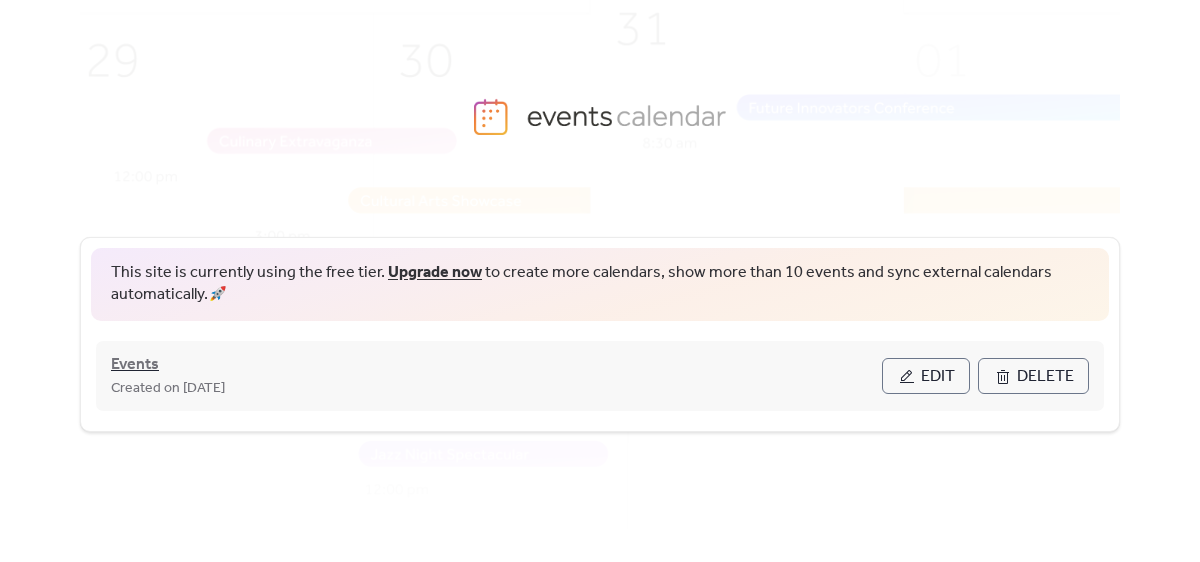 click on "Events" at bounding box center (135, 365) 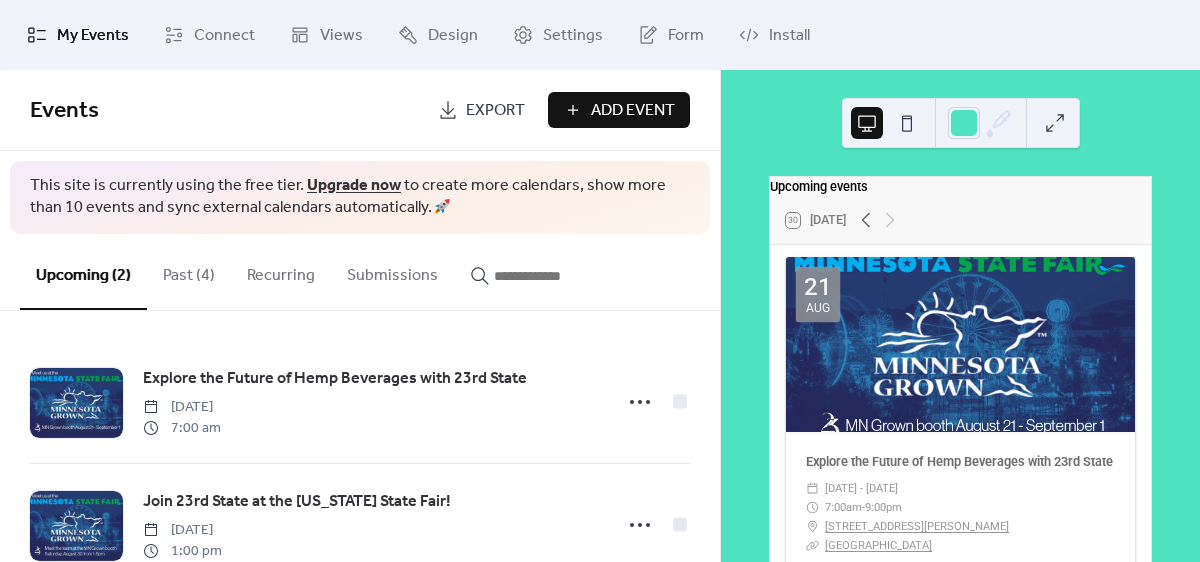 click on "Add Event" at bounding box center [633, 111] 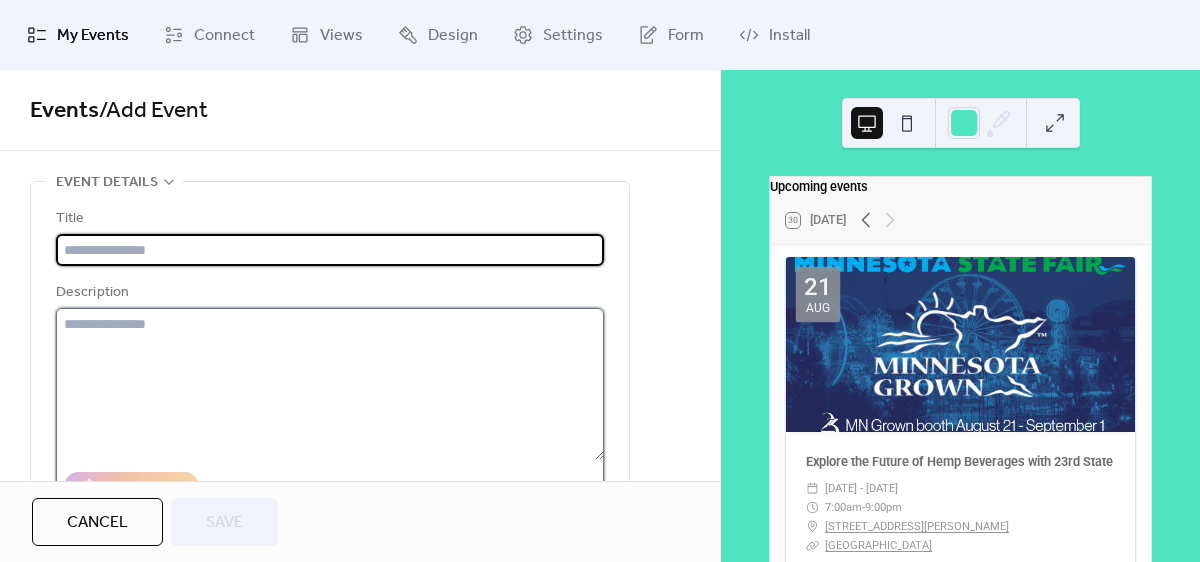 click at bounding box center [330, 384] 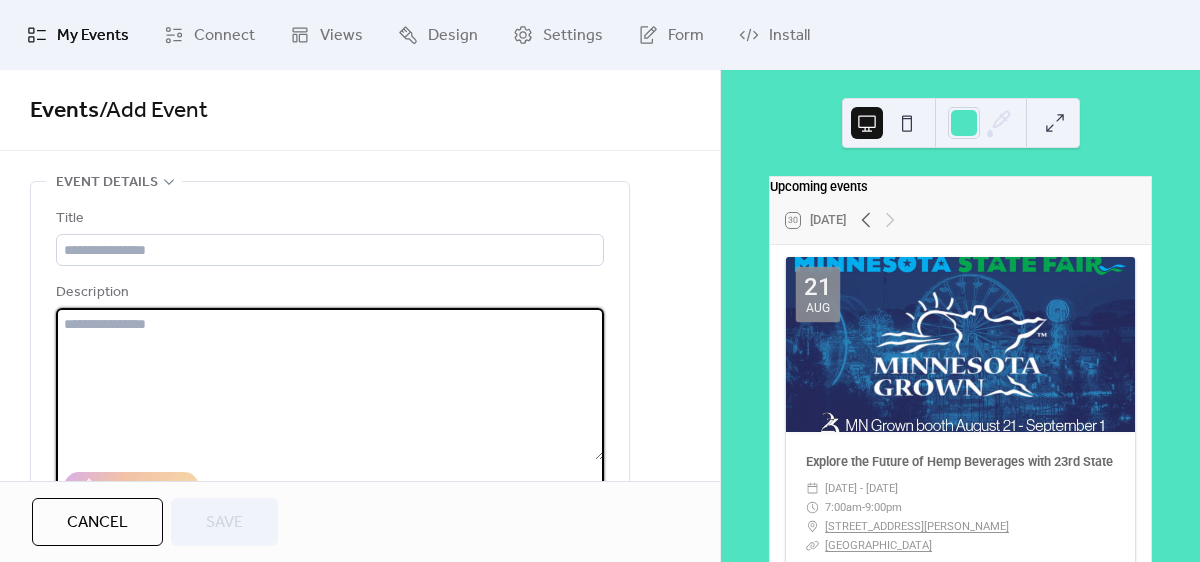 paste on "**********" 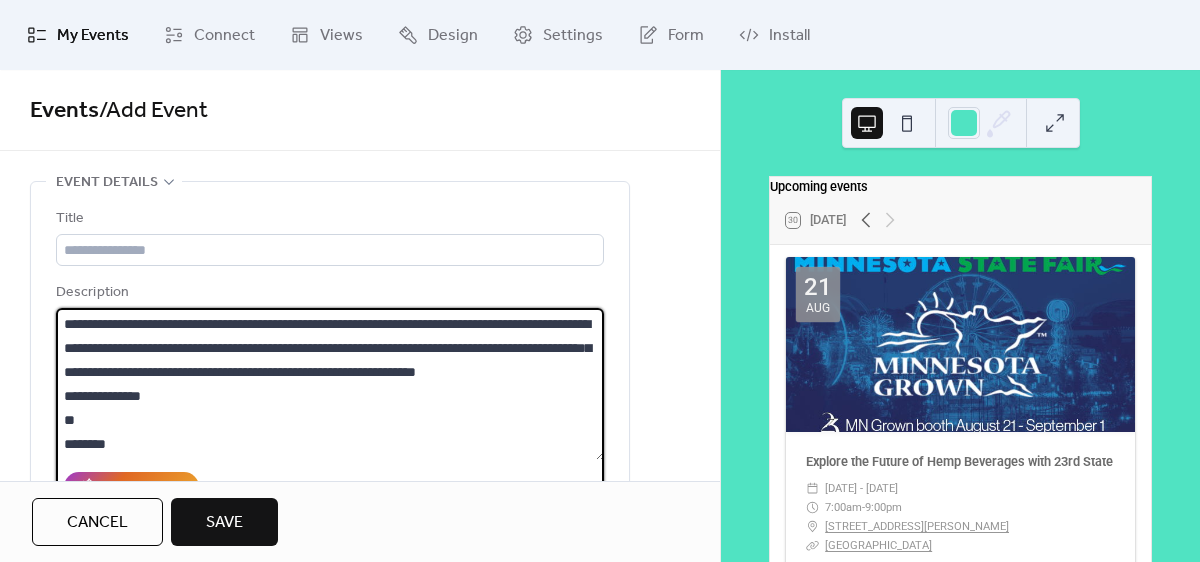 scroll, scrollTop: 1197, scrollLeft: 0, axis: vertical 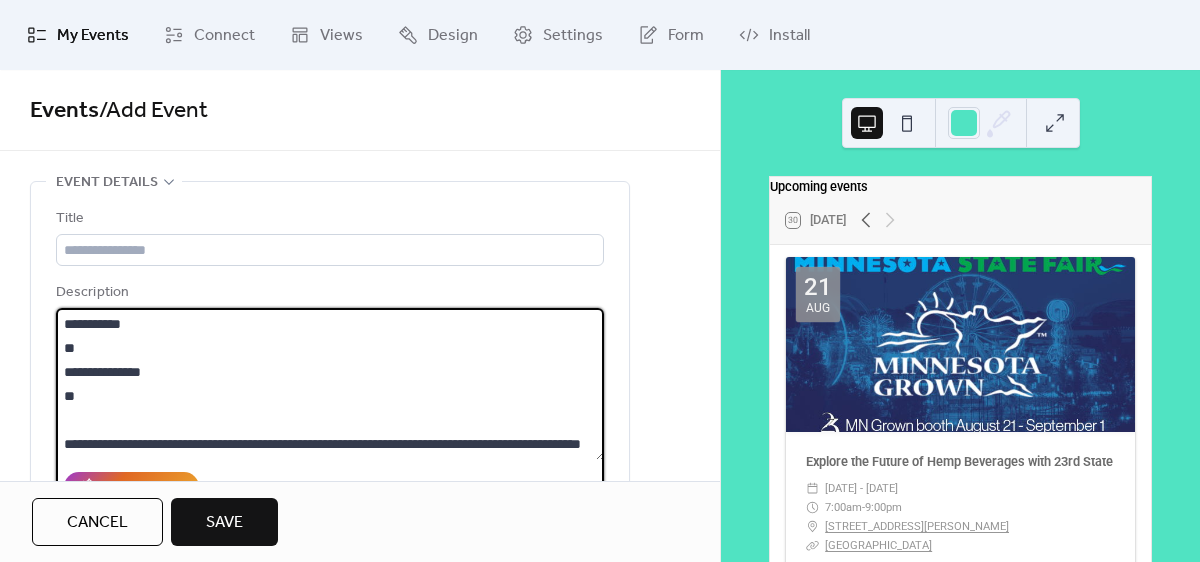 click at bounding box center (330, 384) 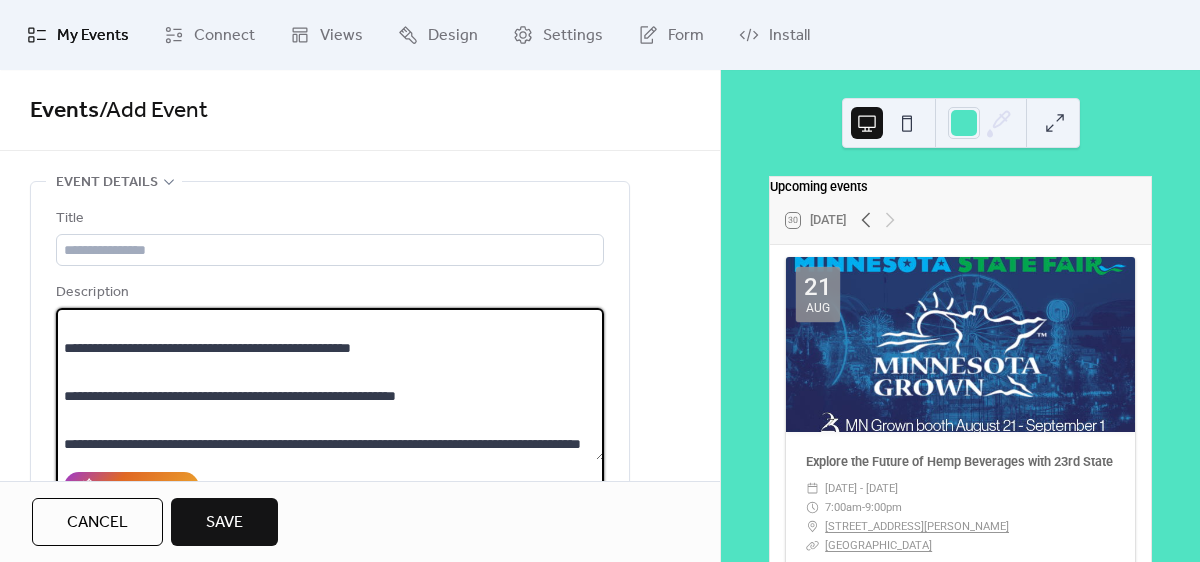 scroll, scrollTop: 1056, scrollLeft: 0, axis: vertical 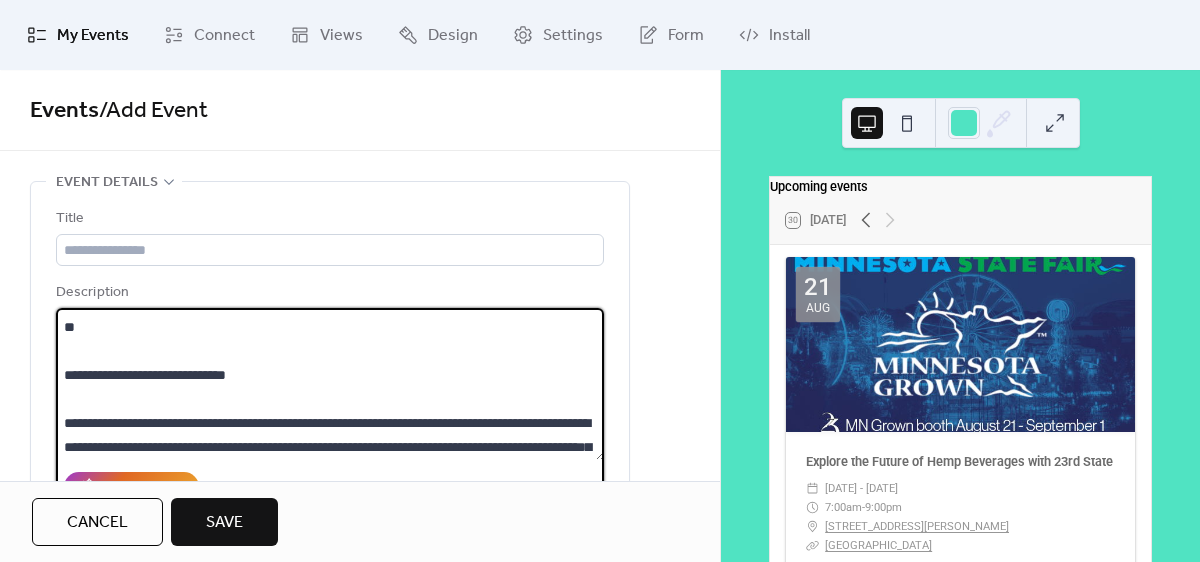 click at bounding box center [330, 384] 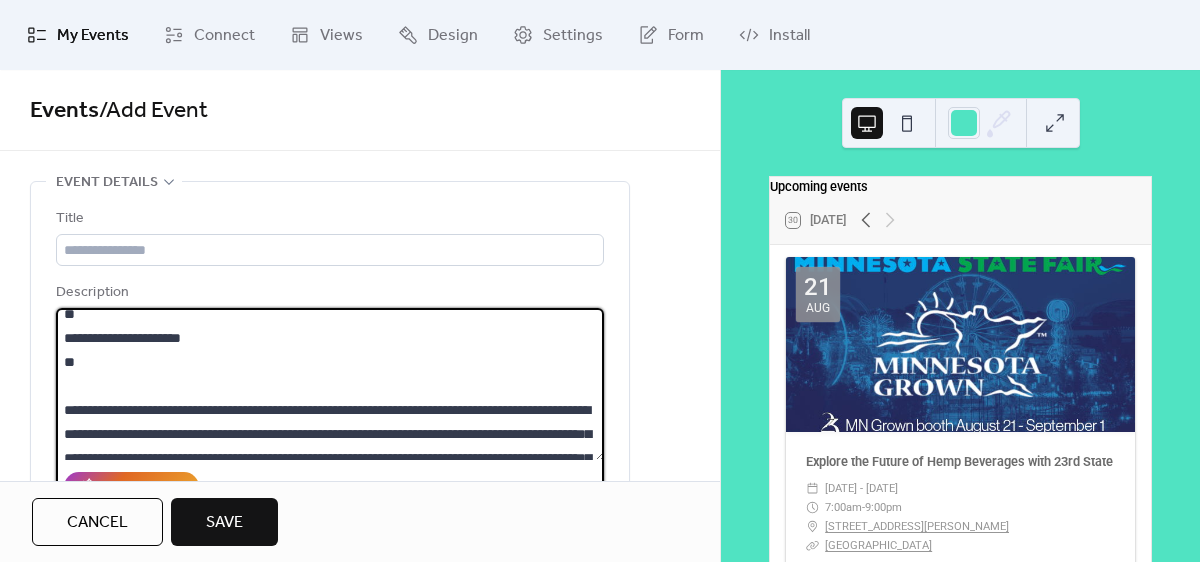 scroll, scrollTop: 142, scrollLeft: 0, axis: vertical 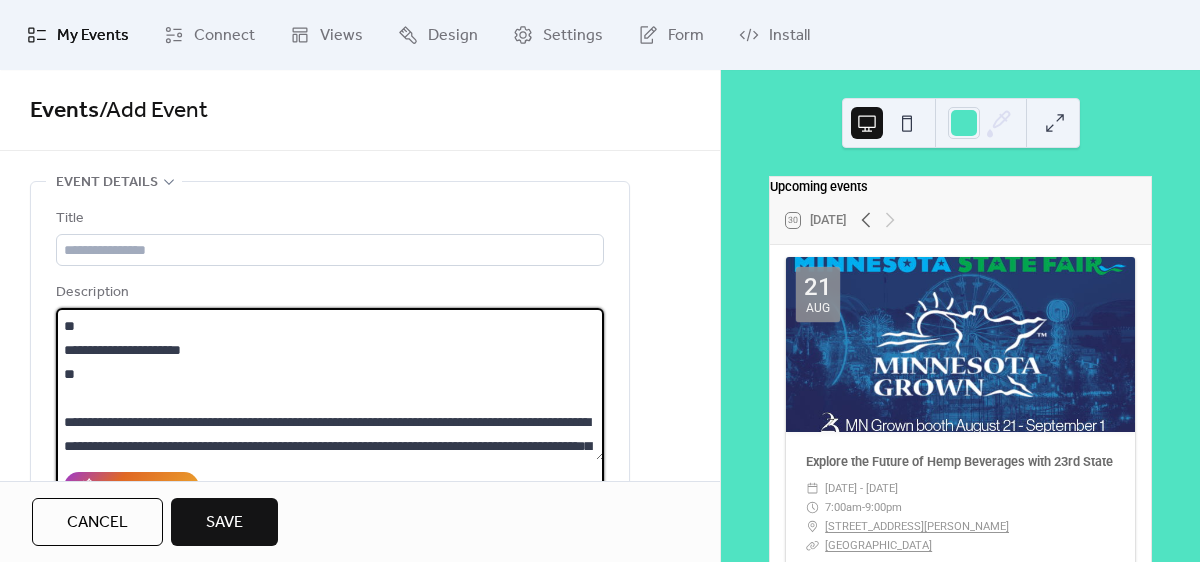 click at bounding box center [330, 384] 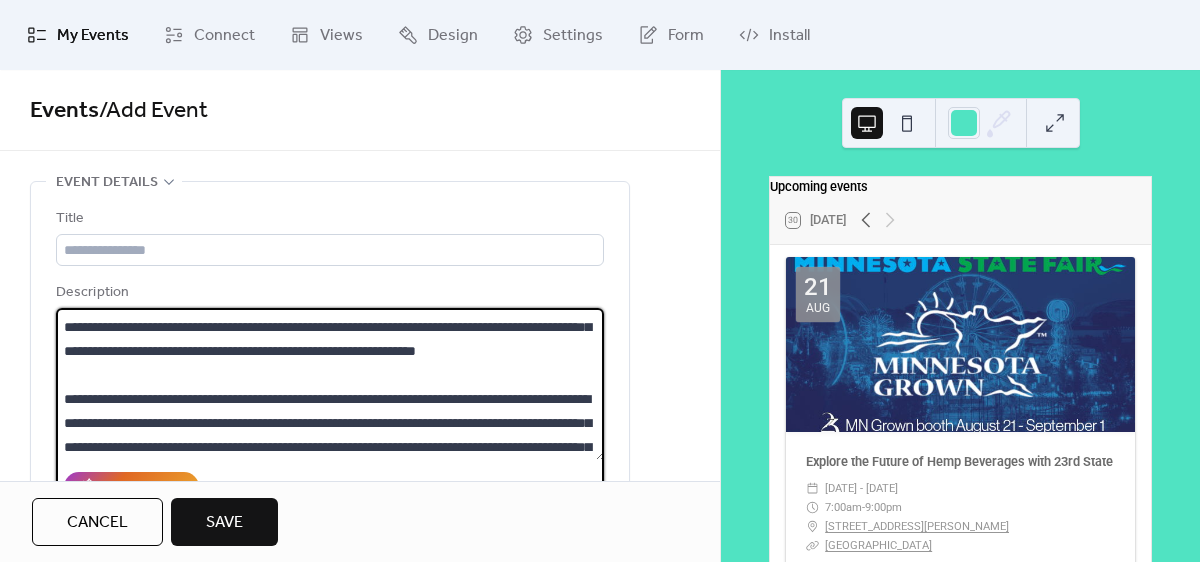 scroll, scrollTop: 0, scrollLeft: 0, axis: both 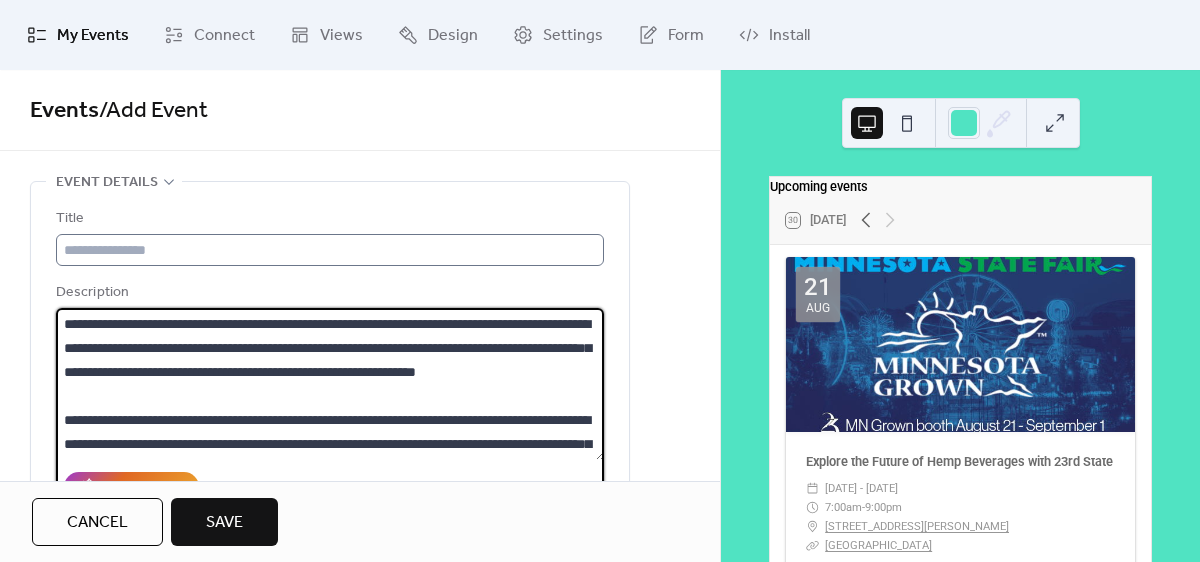type on "**********" 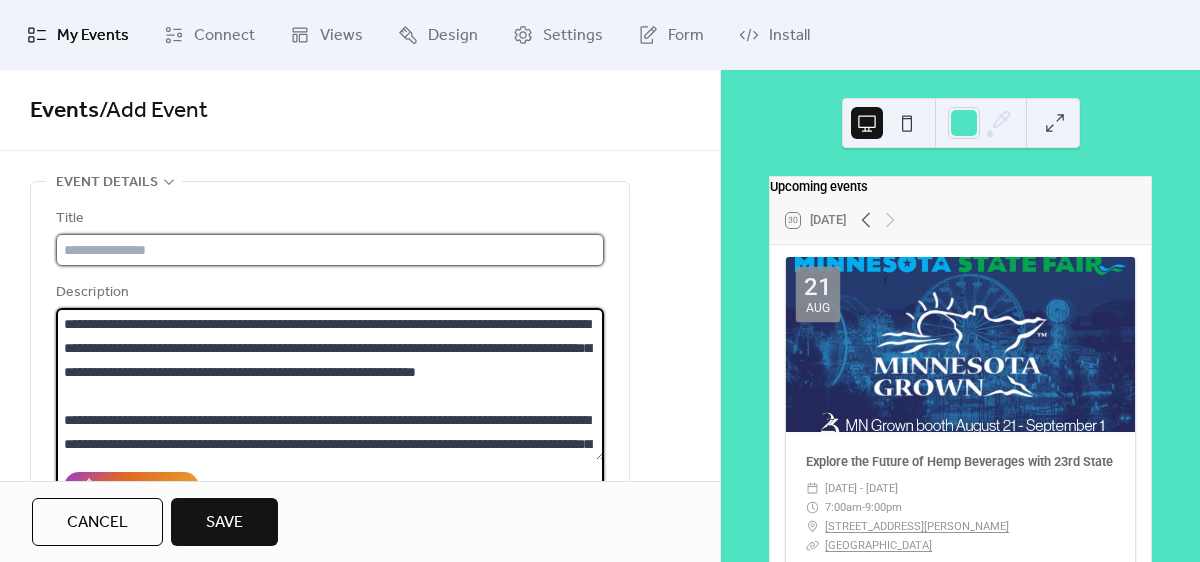 click at bounding box center (330, 250) 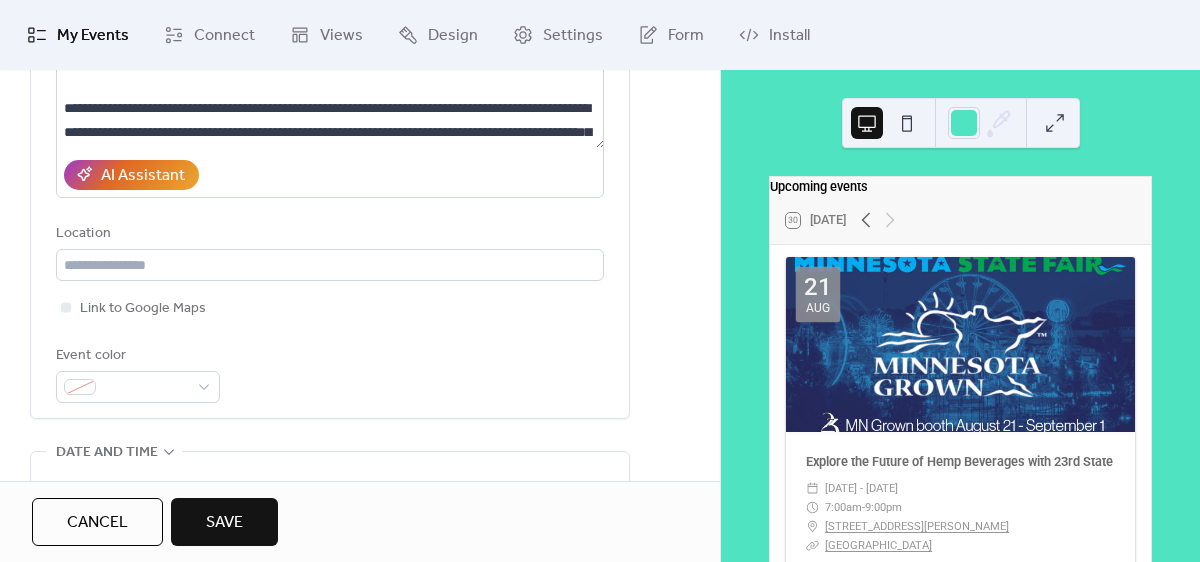 scroll, scrollTop: 326, scrollLeft: 0, axis: vertical 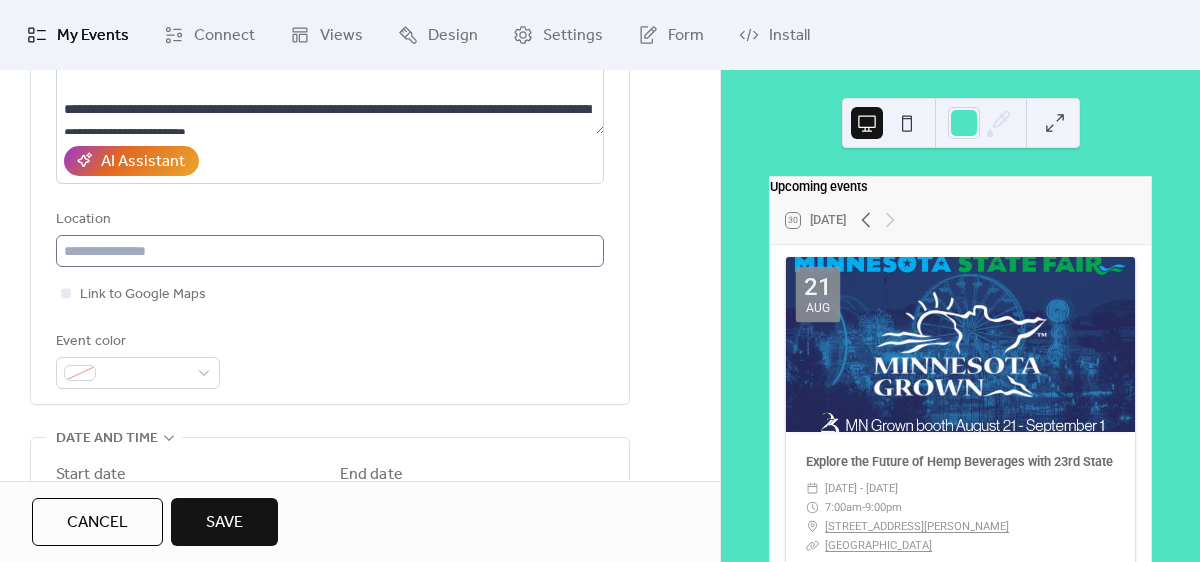 type on "**********" 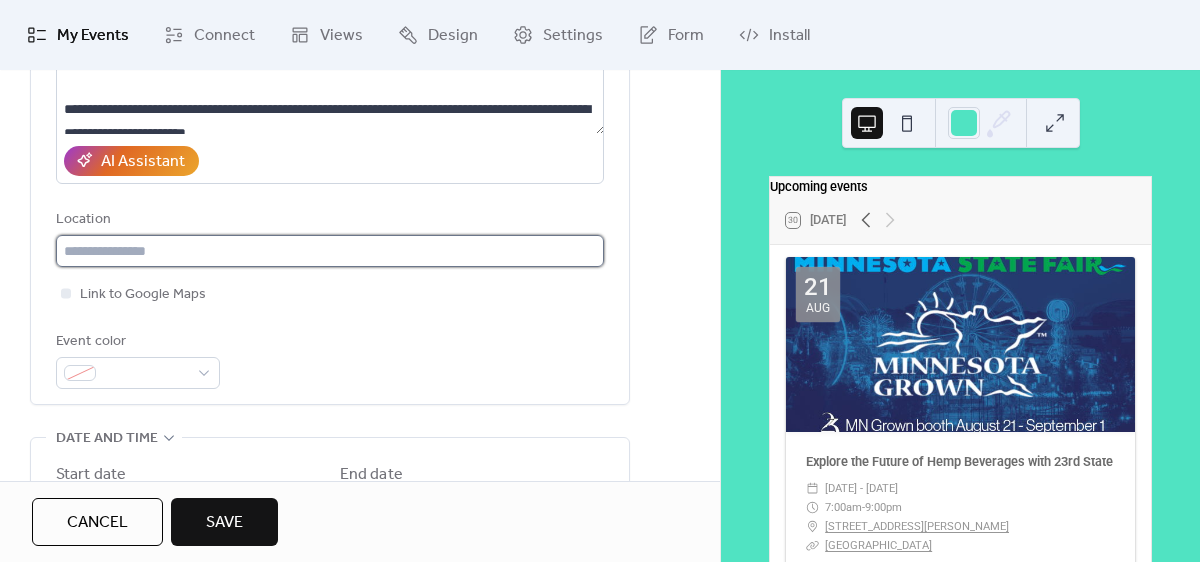 click at bounding box center (330, 251) 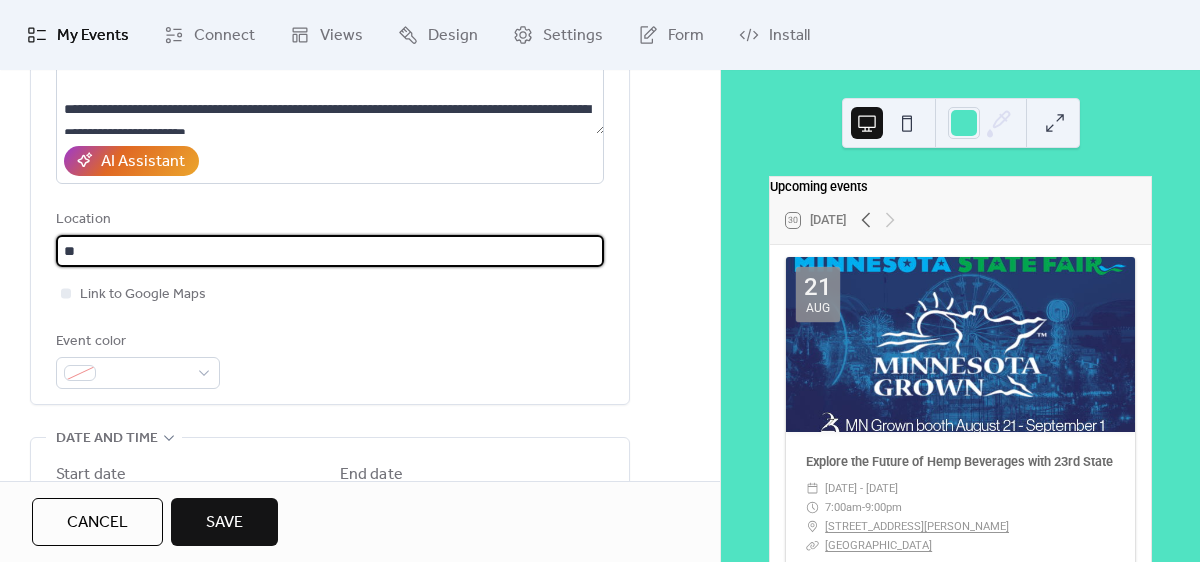 type on "*" 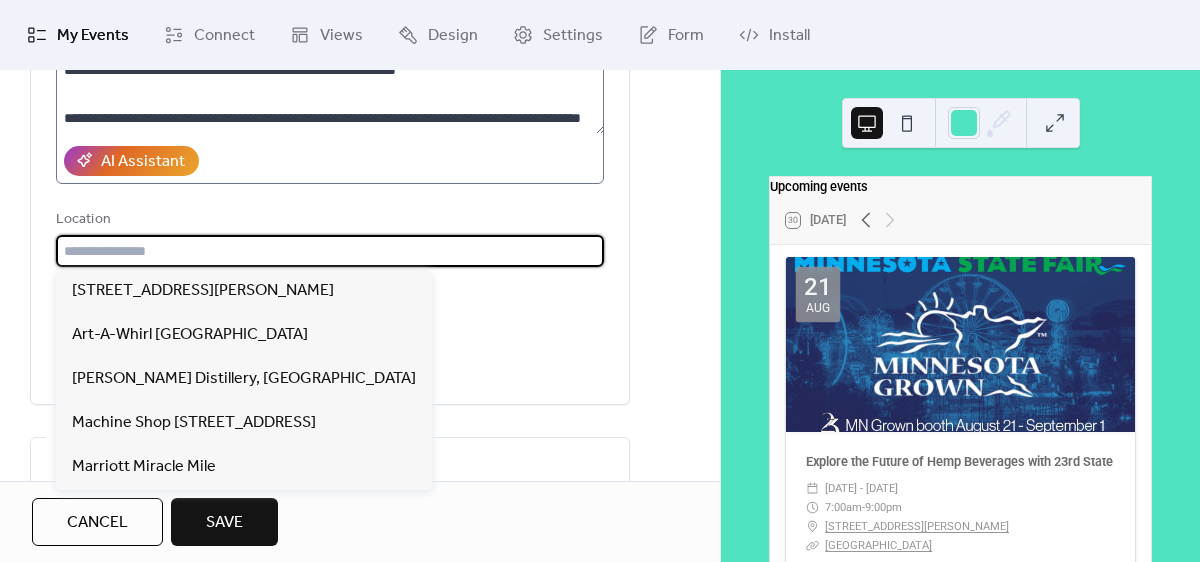scroll, scrollTop: 701, scrollLeft: 0, axis: vertical 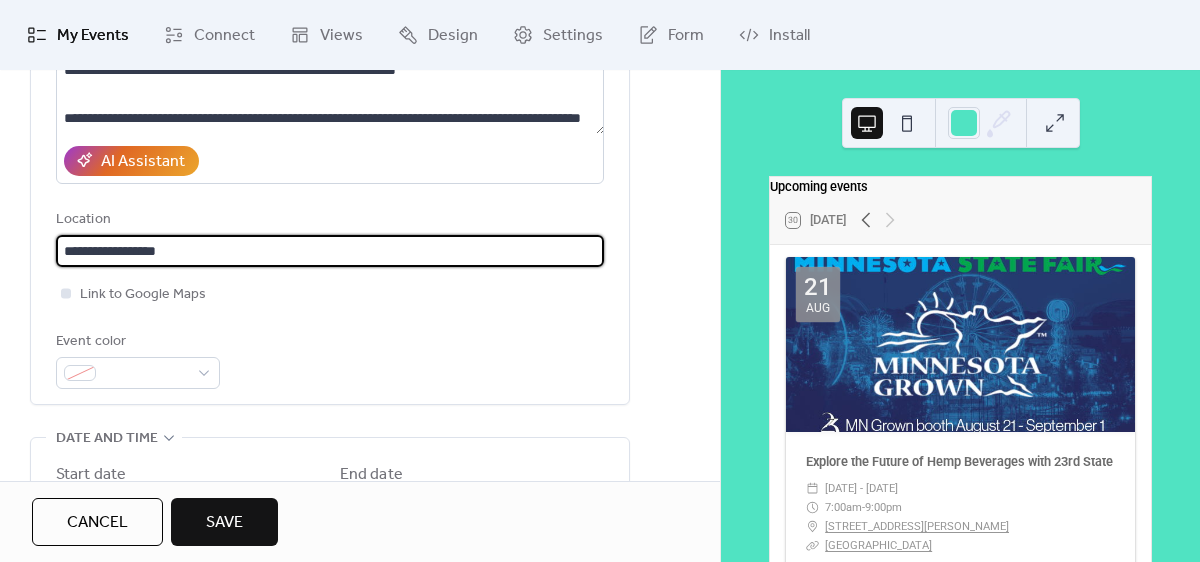 type on "**********" 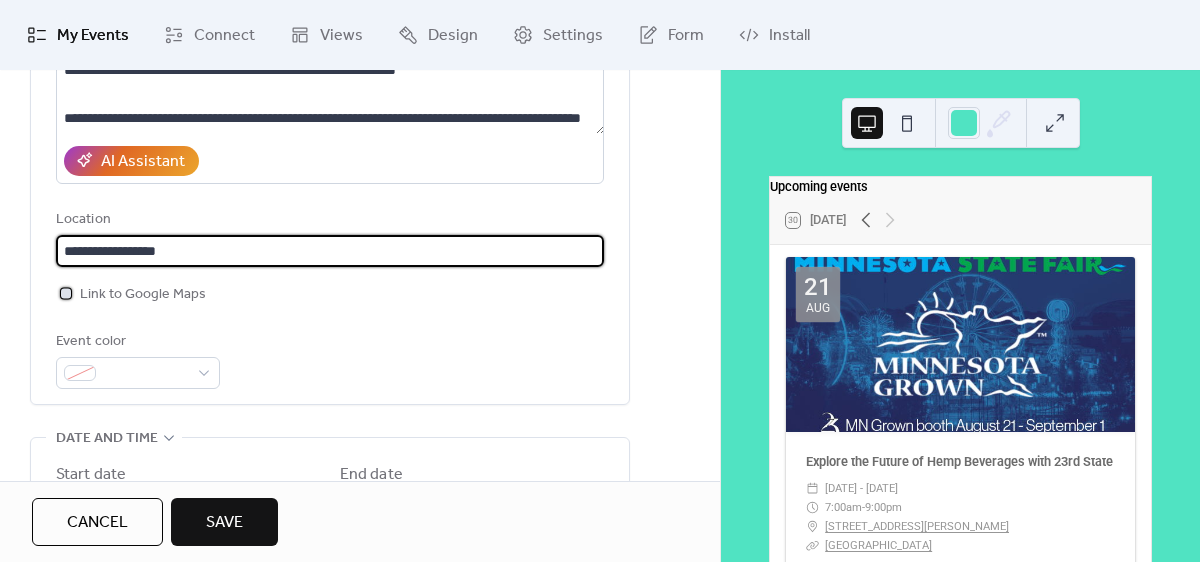 click at bounding box center (66, 293) 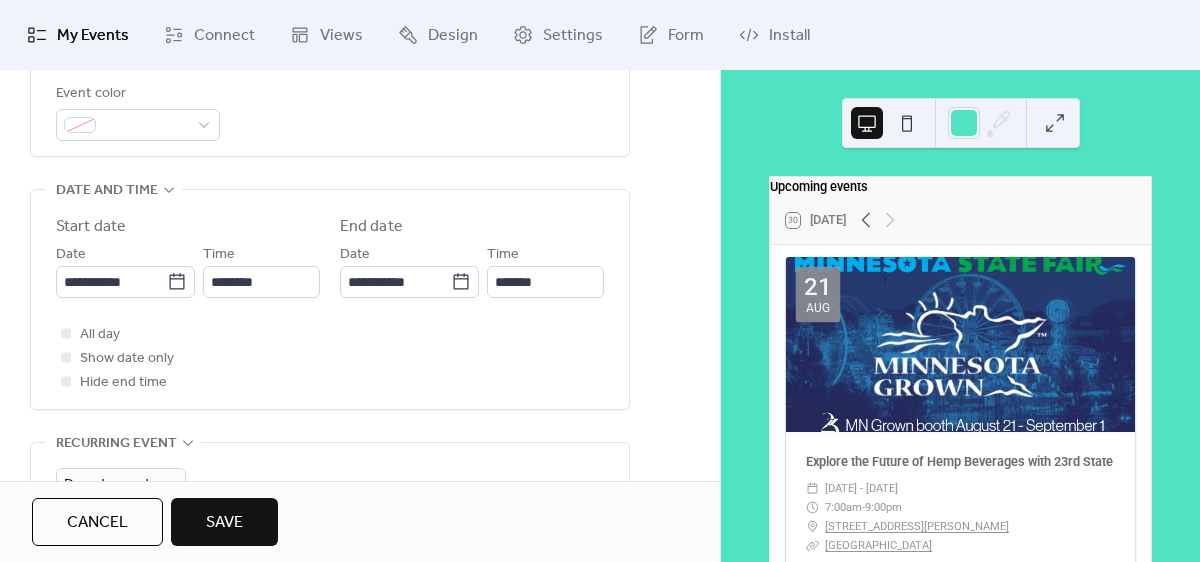 scroll, scrollTop: 588, scrollLeft: 0, axis: vertical 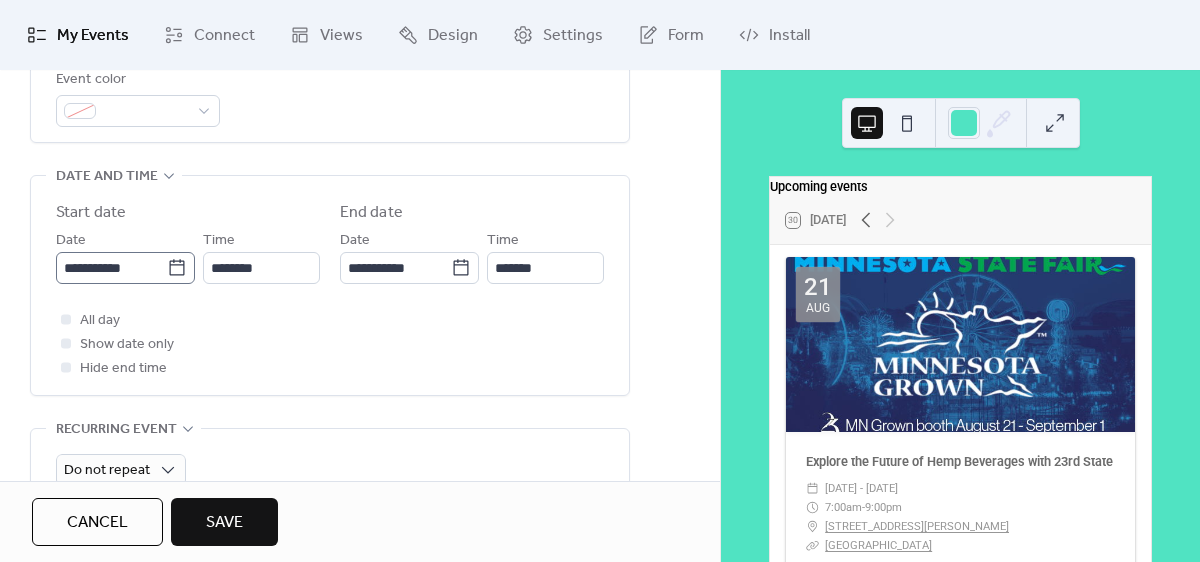 click 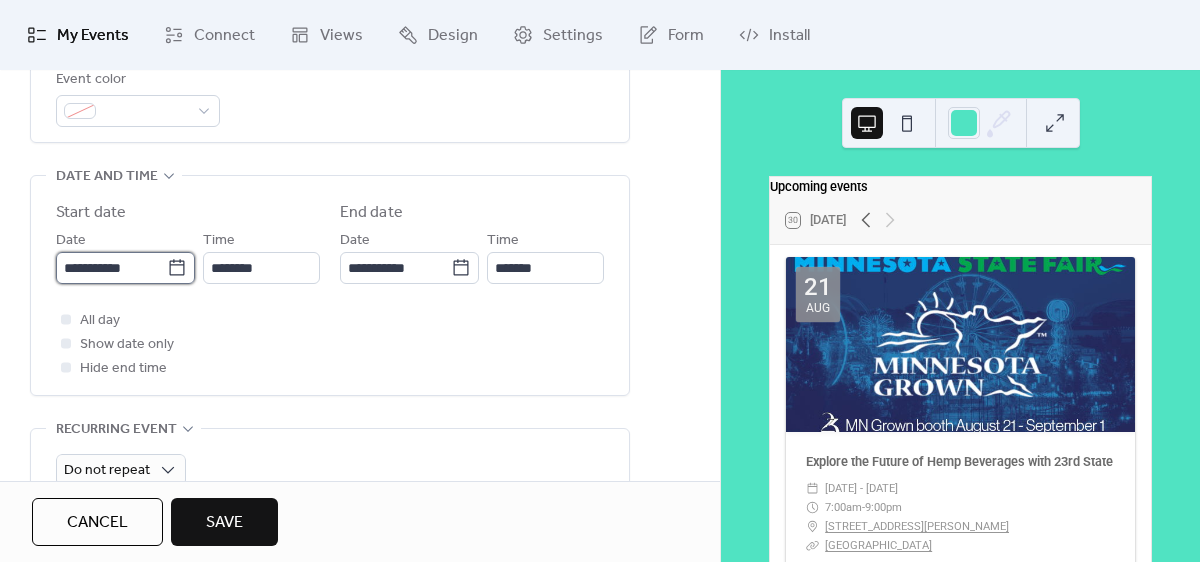 click on "**********" at bounding box center [111, 268] 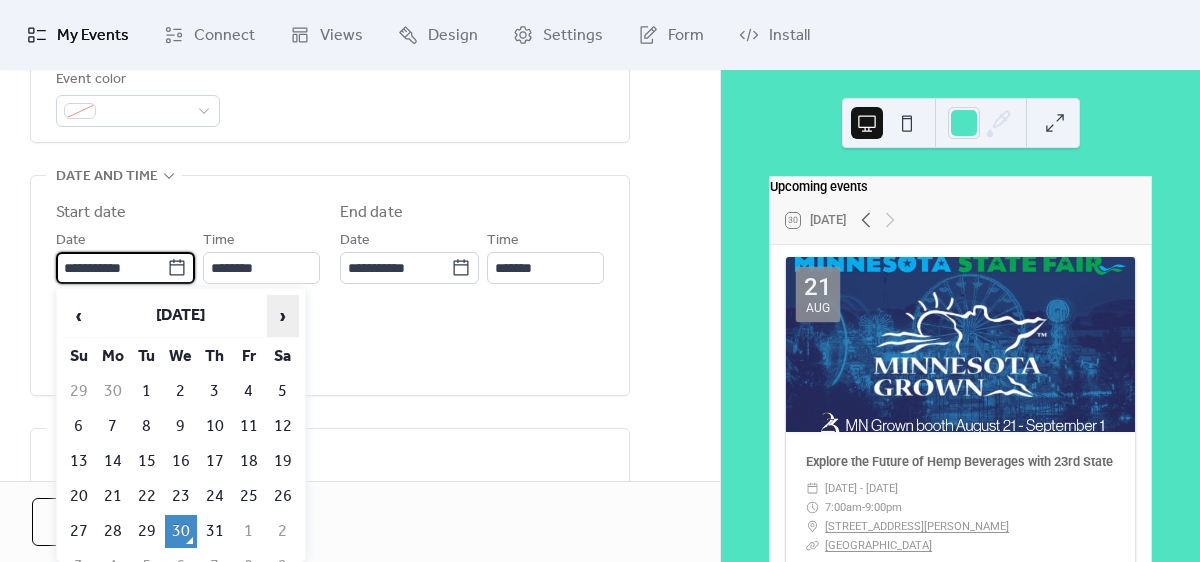 click on "›" at bounding box center (283, 316) 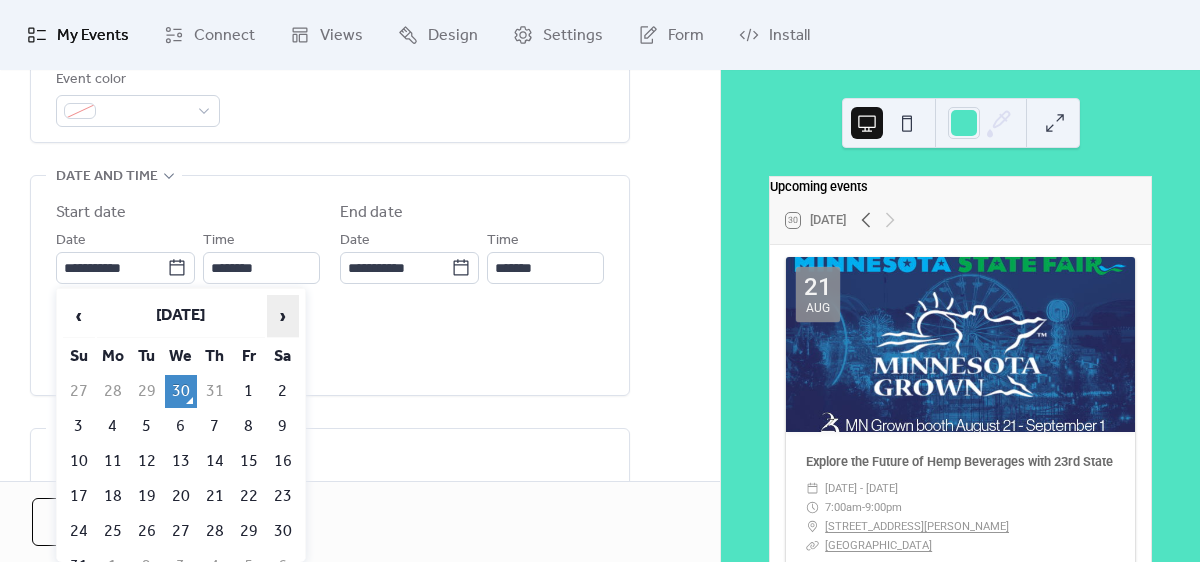 click on "›" at bounding box center (283, 316) 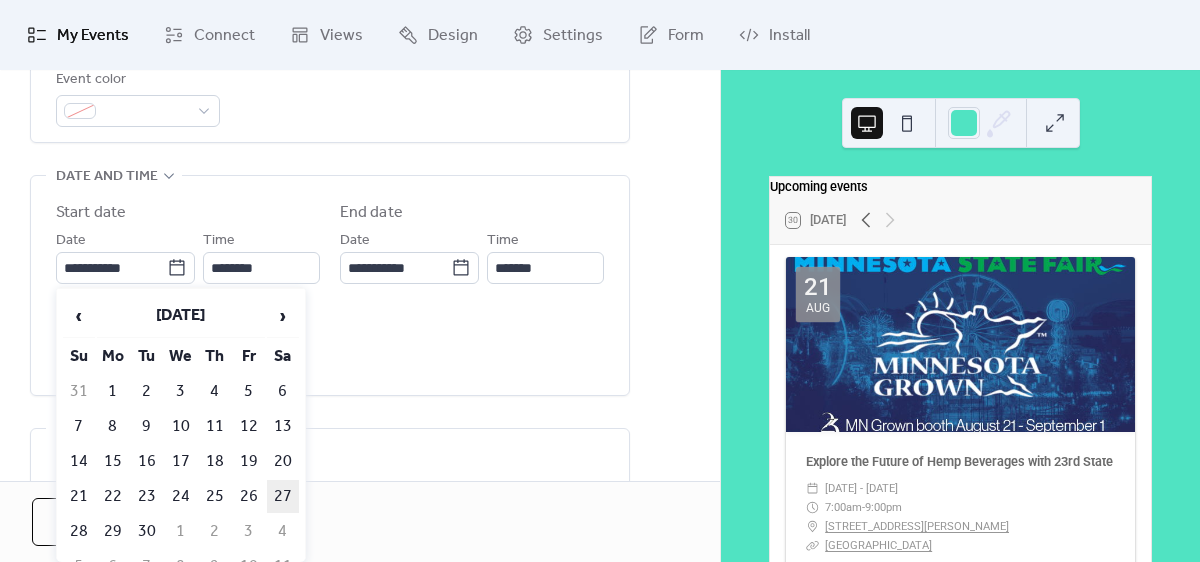 click on "27" at bounding box center (283, 496) 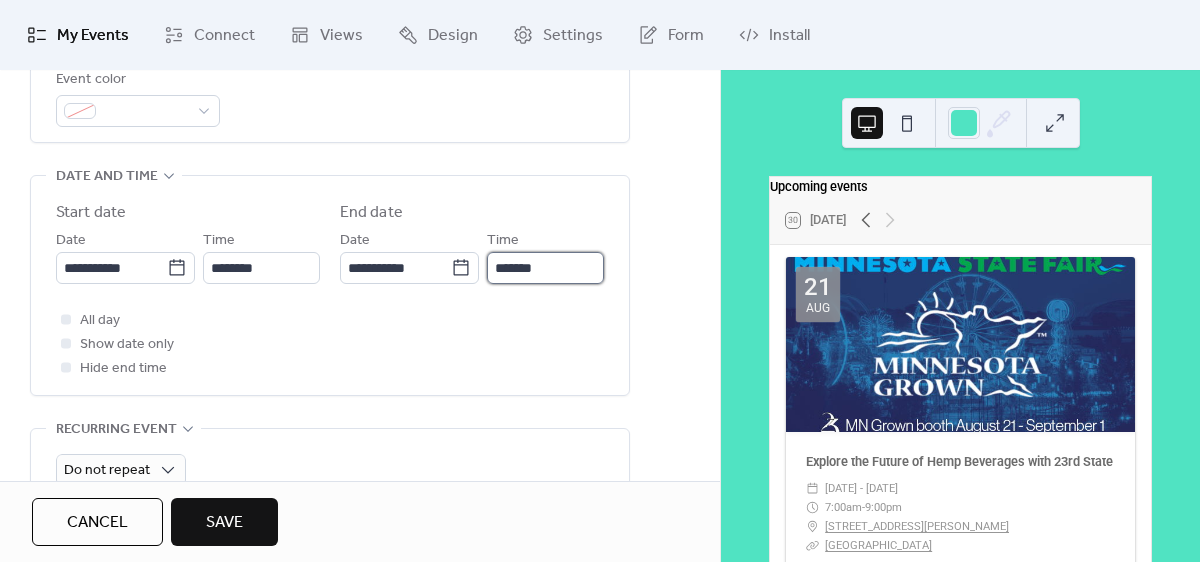 click on "*******" at bounding box center [545, 268] 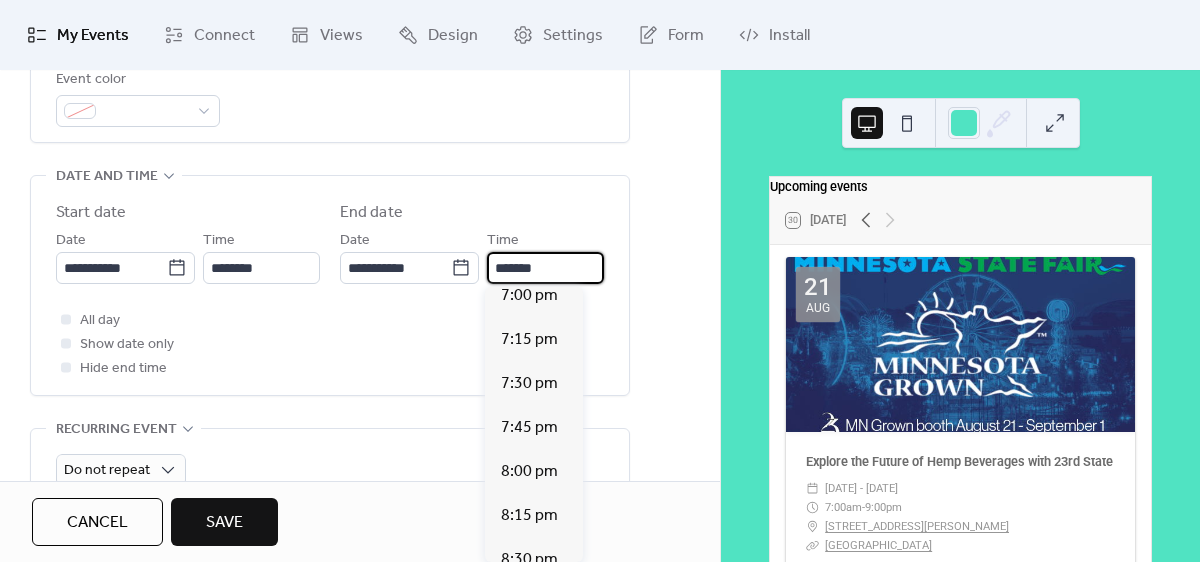 scroll, scrollTop: 1215, scrollLeft: 0, axis: vertical 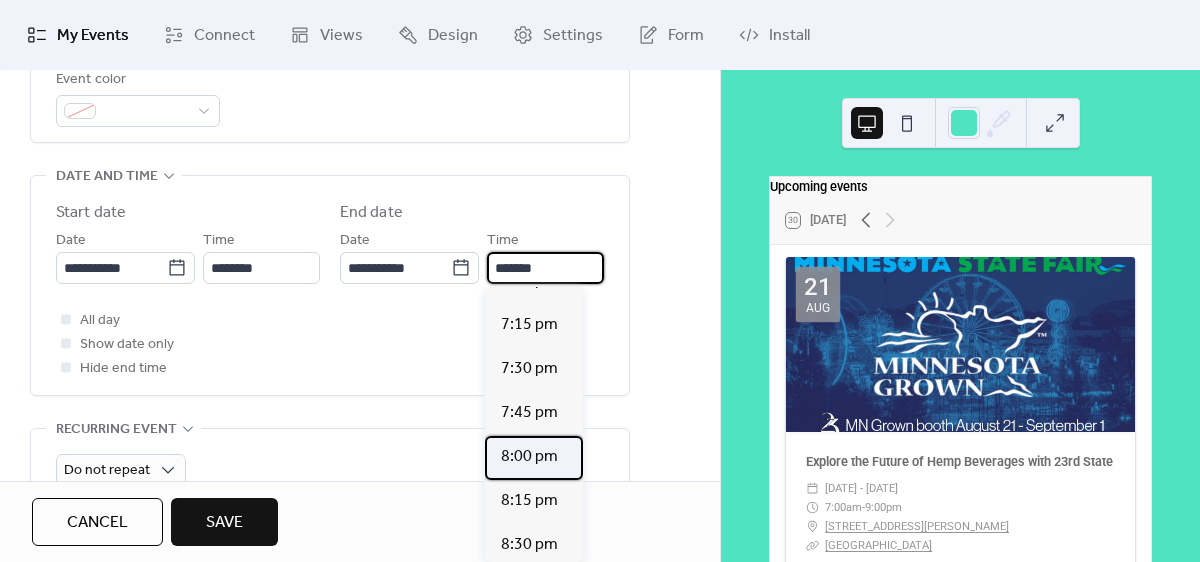 click on "8:00 pm" at bounding box center [529, 457] 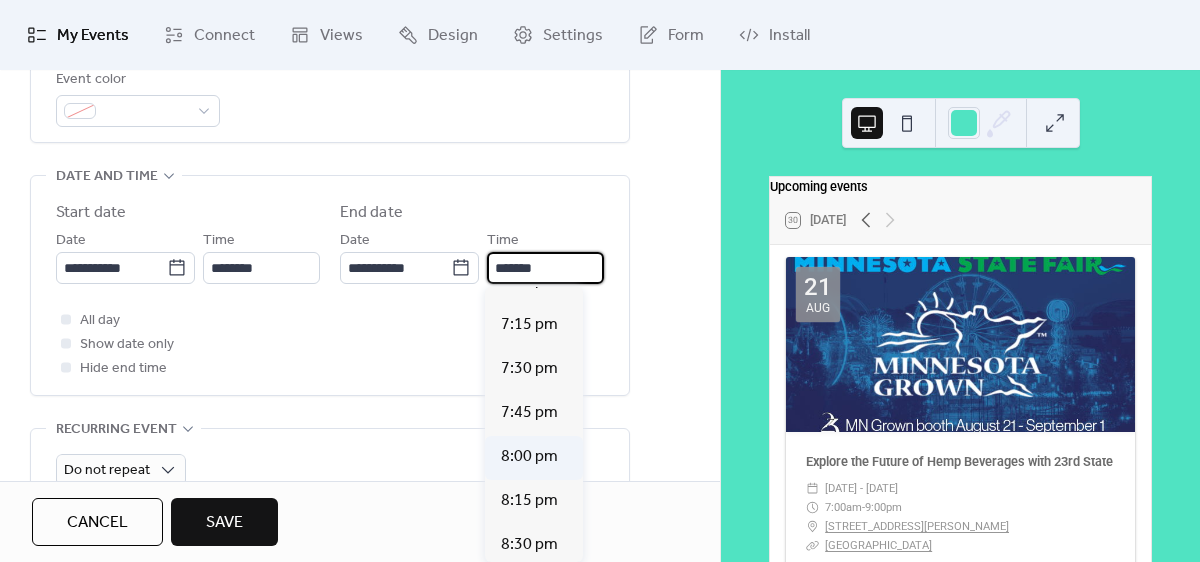 type on "*******" 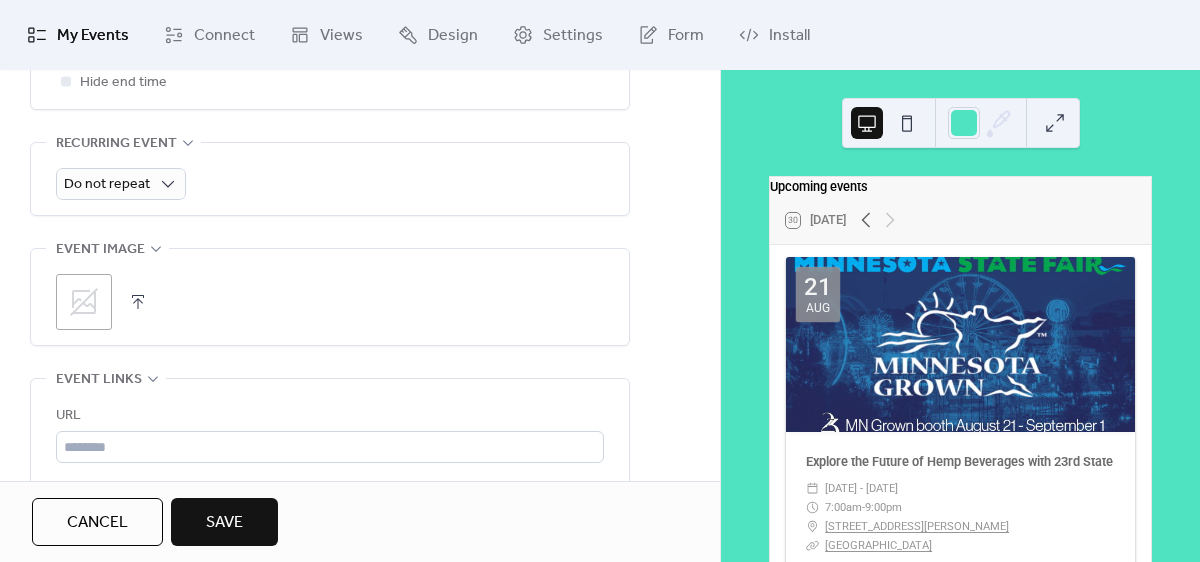 scroll, scrollTop: 881, scrollLeft: 0, axis: vertical 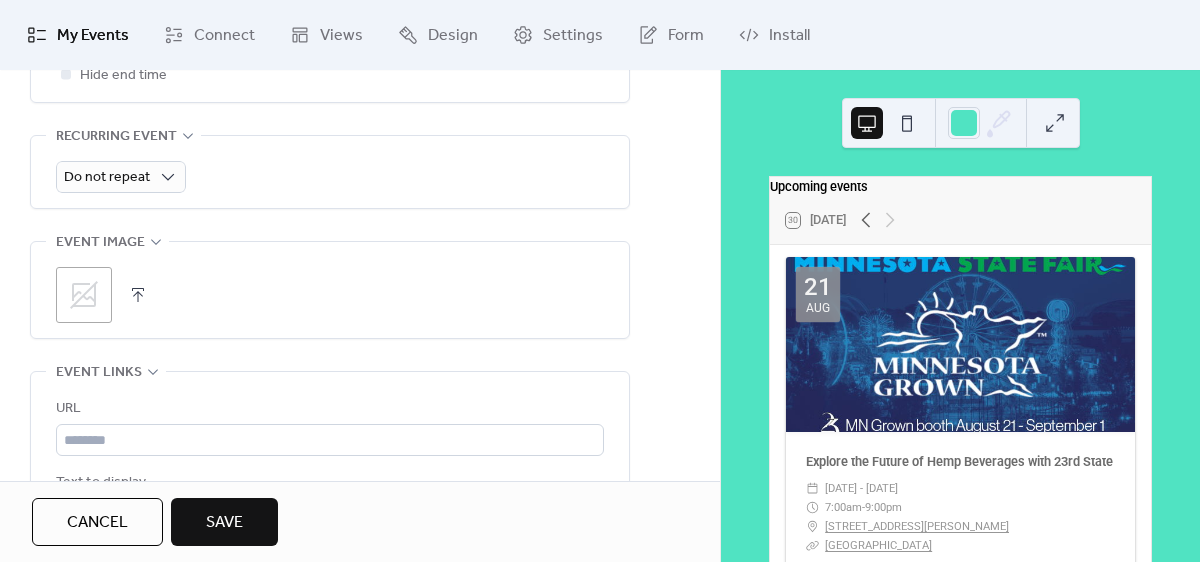 click 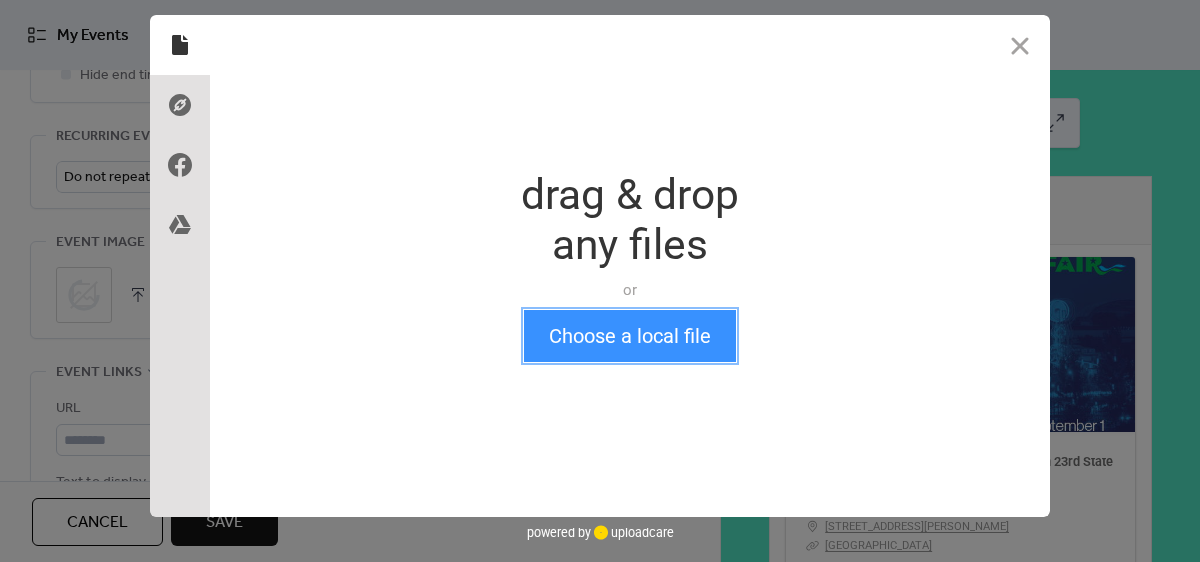 click on "Choose a local file" at bounding box center (630, 336) 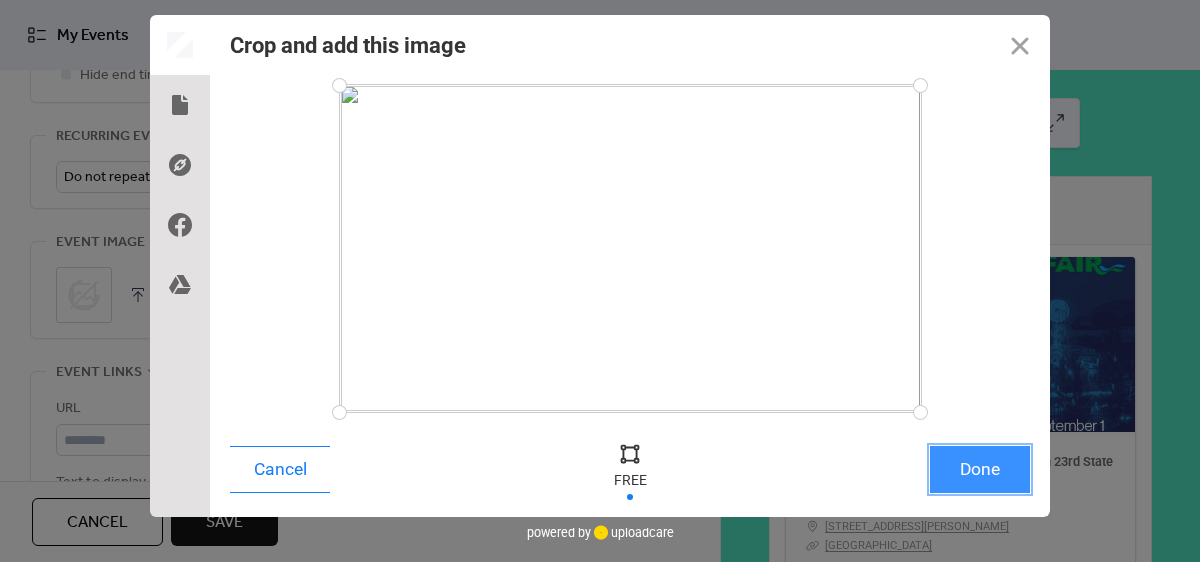 click on "Done" at bounding box center (980, 469) 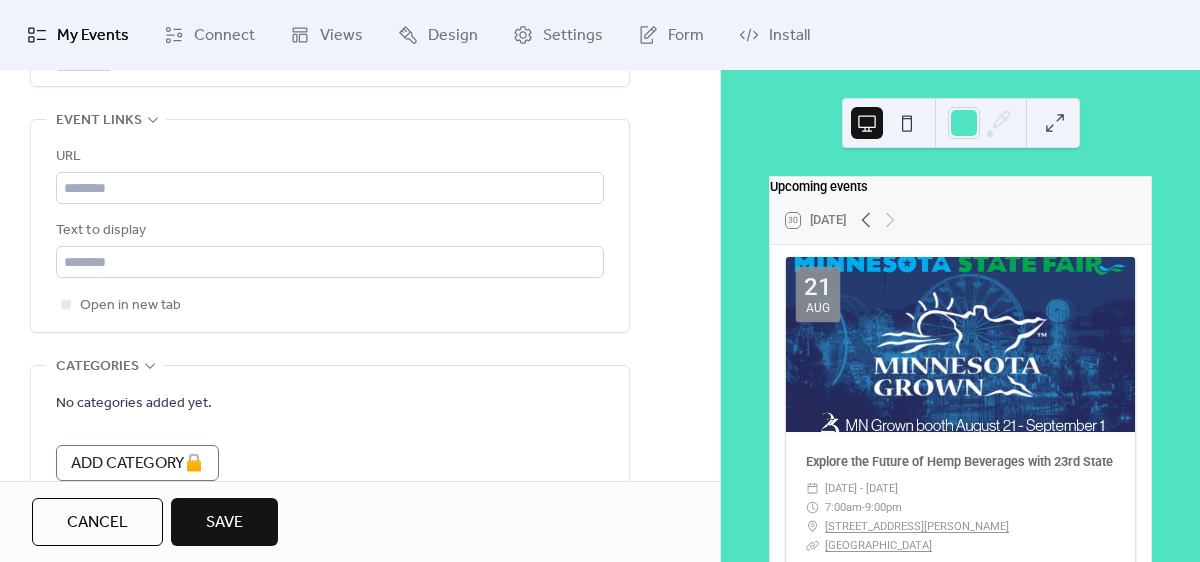 scroll, scrollTop: 1134, scrollLeft: 0, axis: vertical 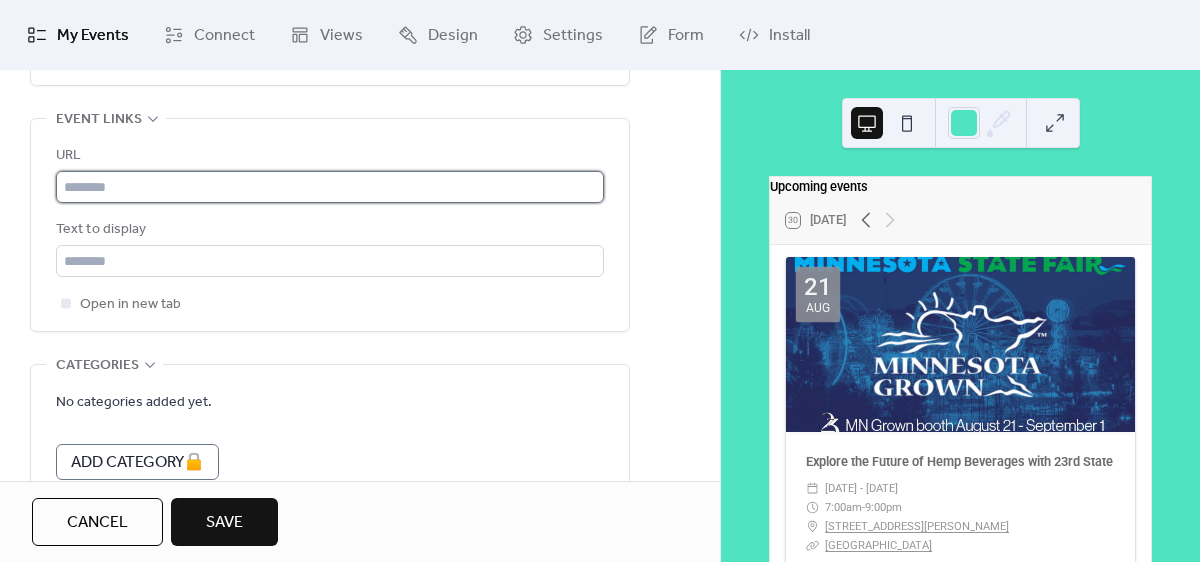 click at bounding box center [330, 187] 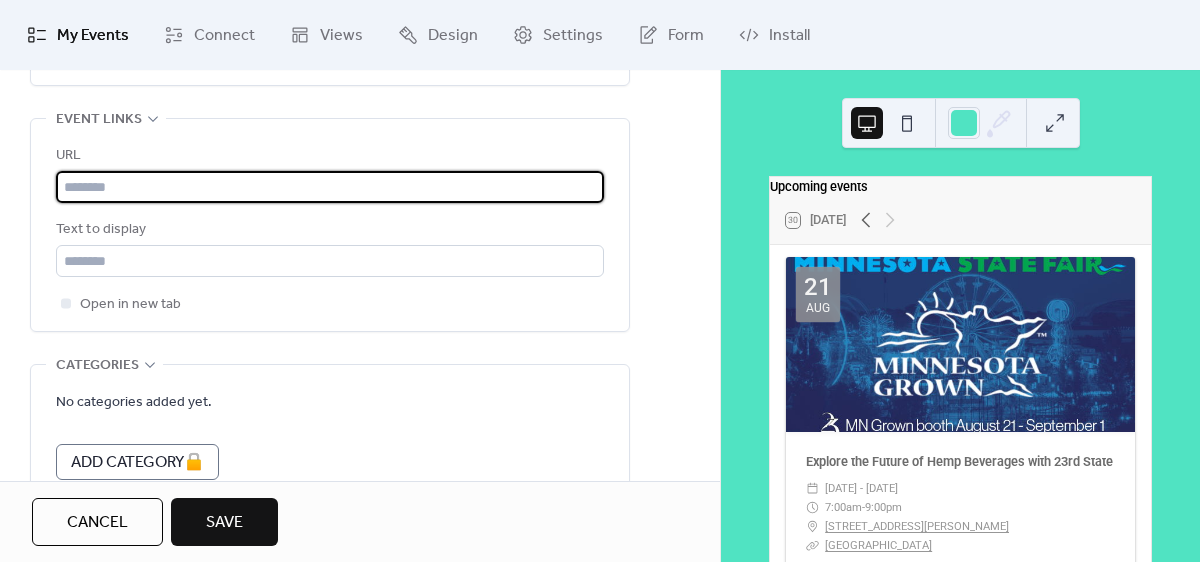 paste on "**********" 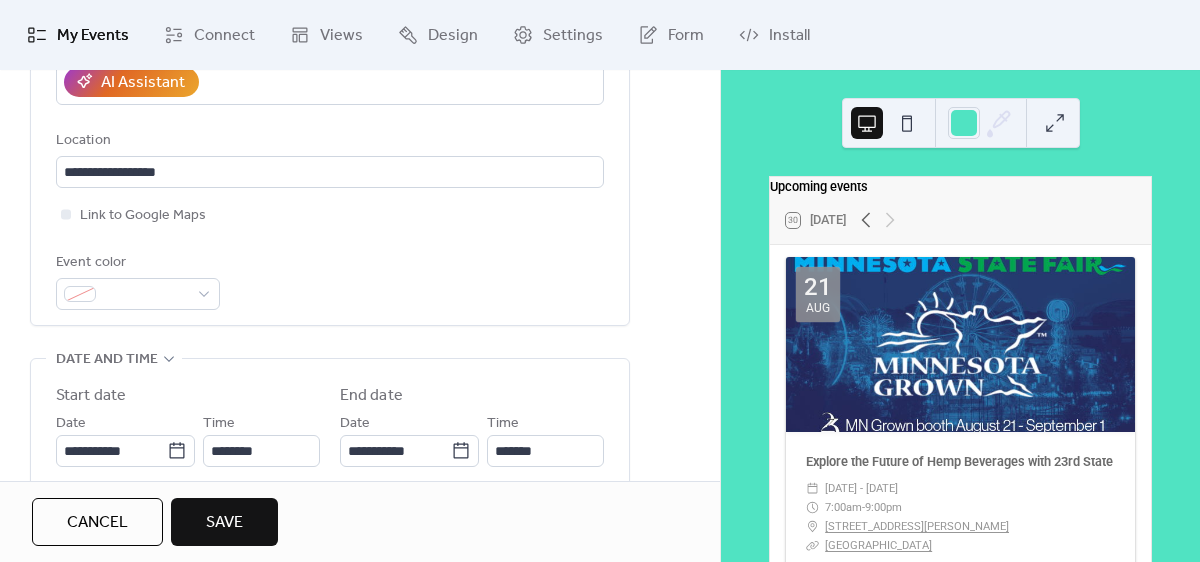 scroll, scrollTop: 410, scrollLeft: 0, axis: vertical 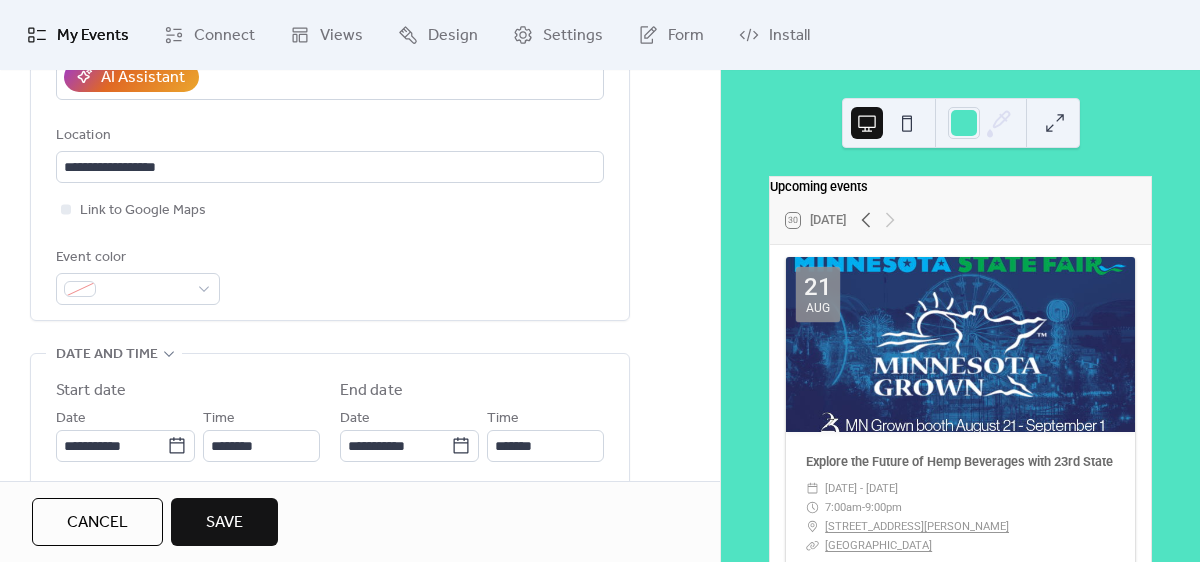 type on "**********" 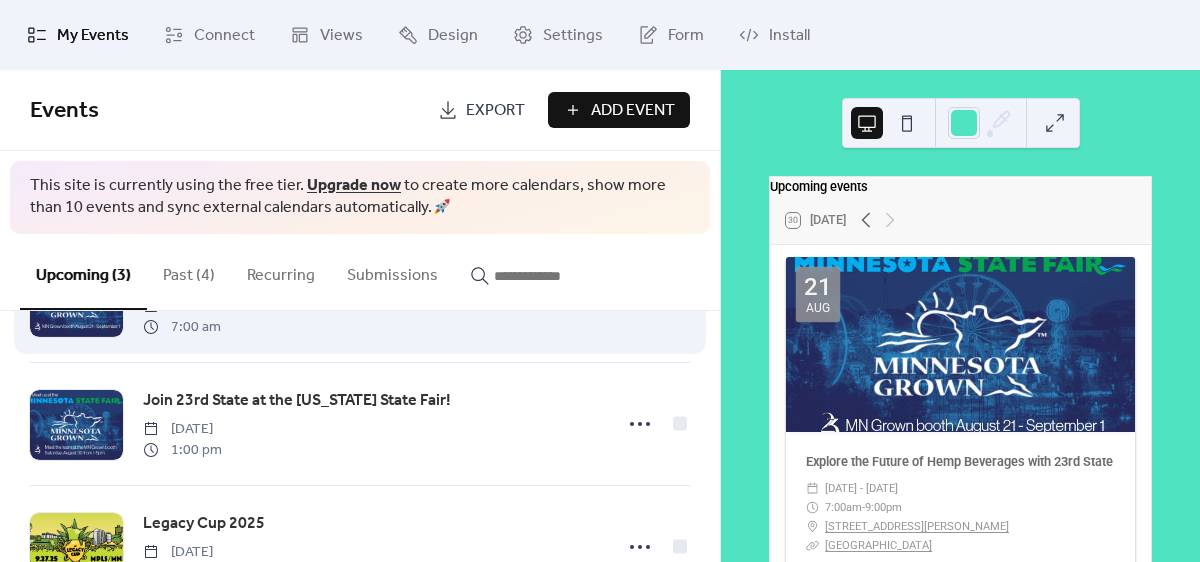 scroll, scrollTop: 177, scrollLeft: 0, axis: vertical 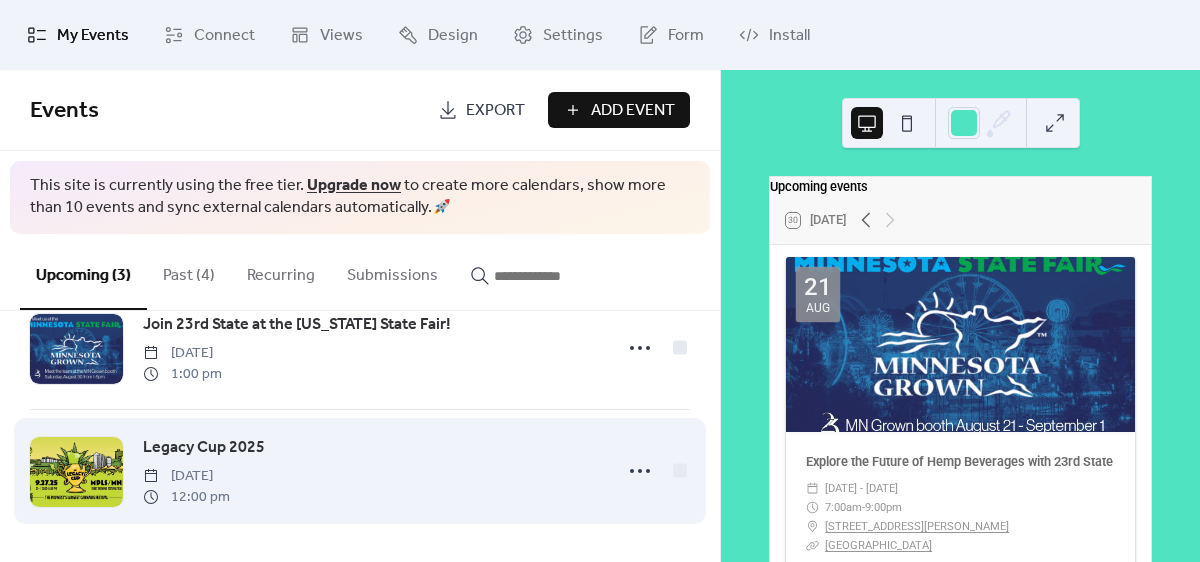 click on "Legacy Cup 2025" at bounding box center [204, 448] 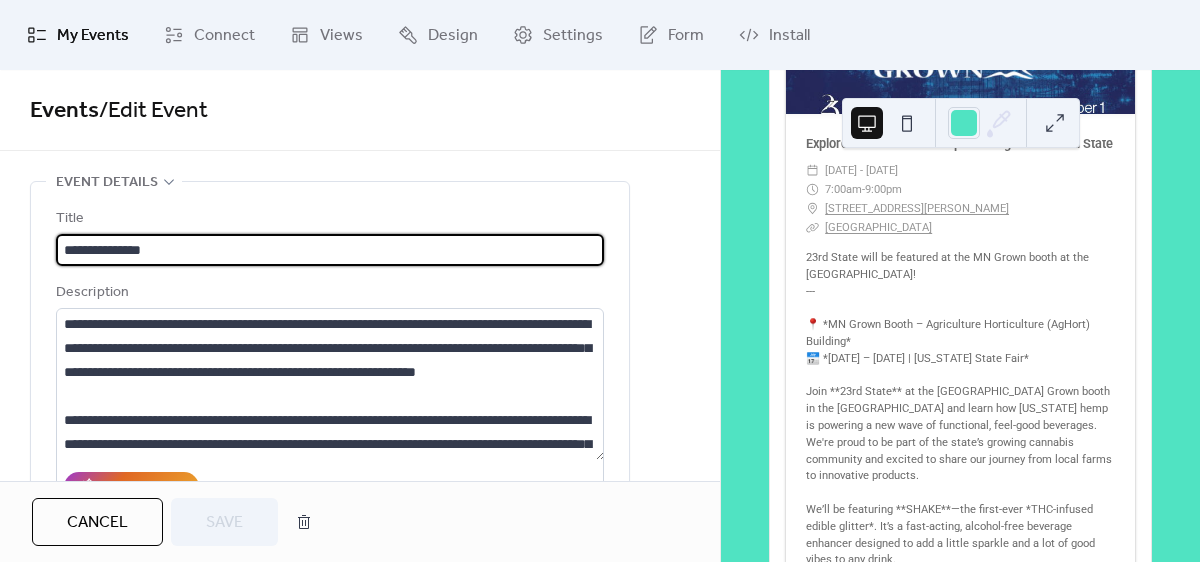 scroll, scrollTop: 0, scrollLeft: 0, axis: both 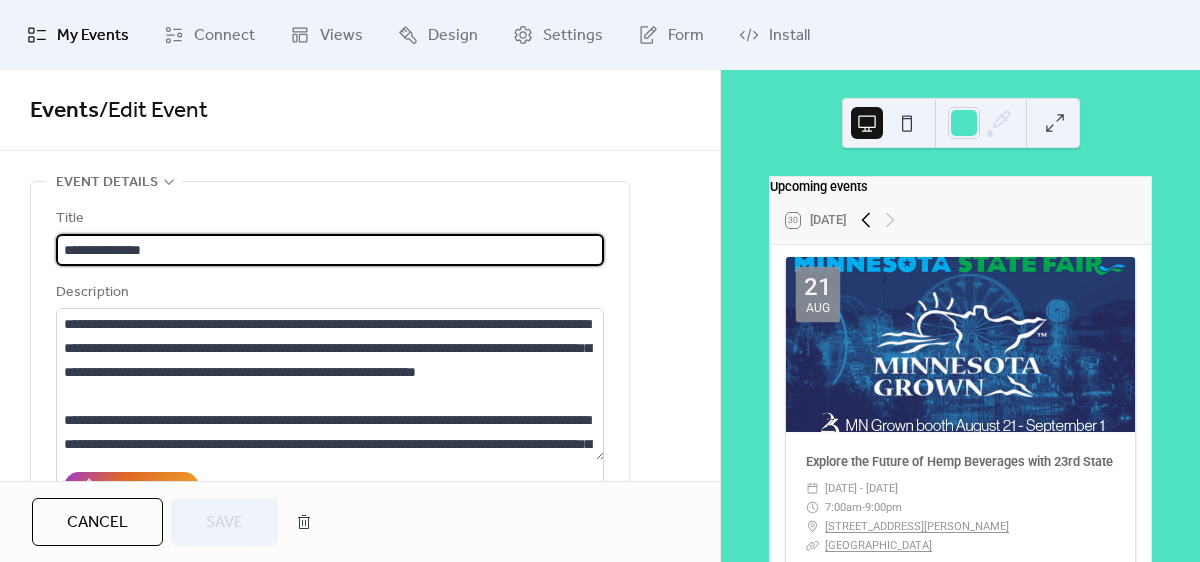 click 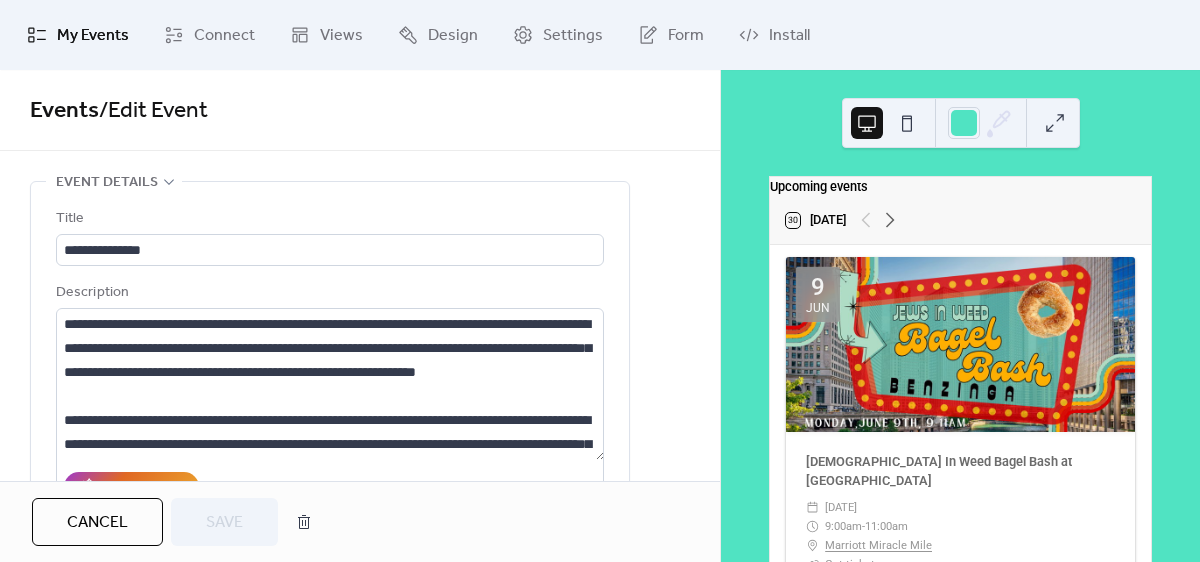 click at bounding box center (878, 220) 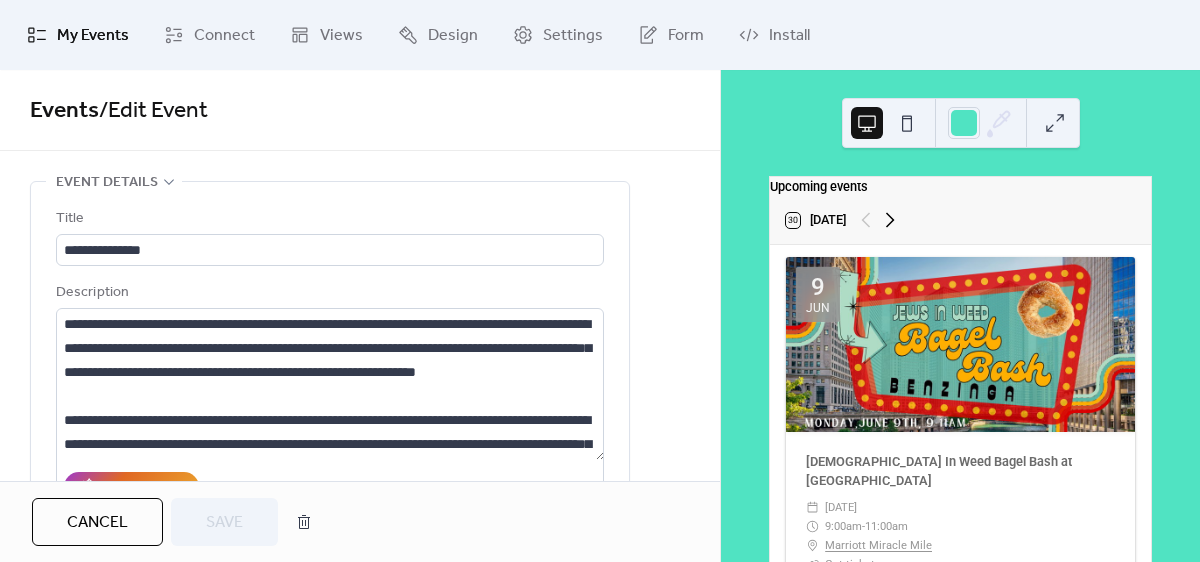 click 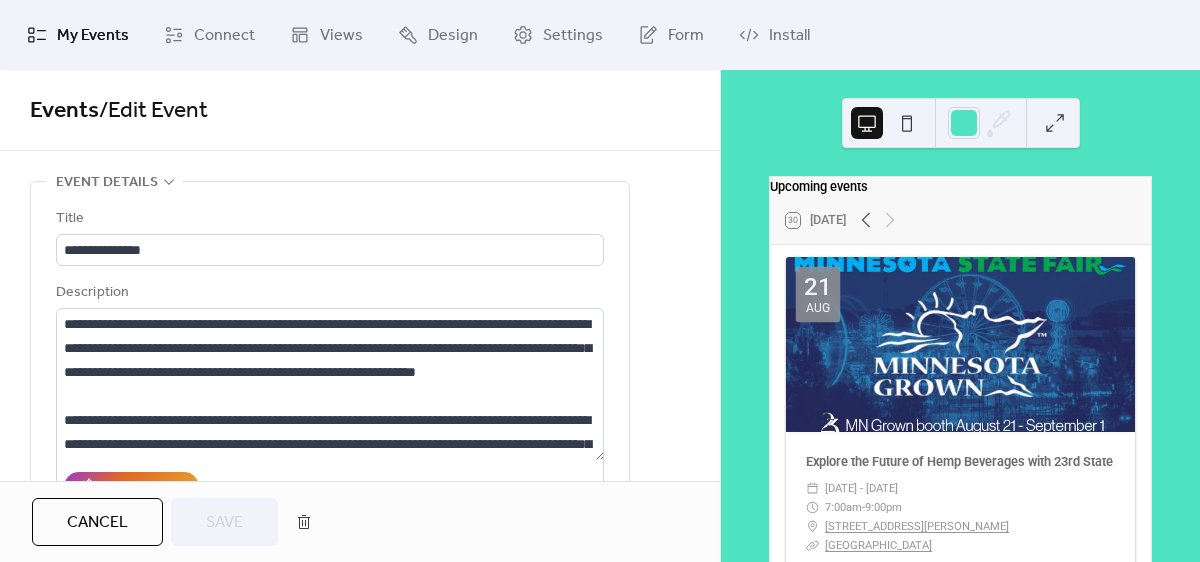 click at bounding box center [878, 220] 